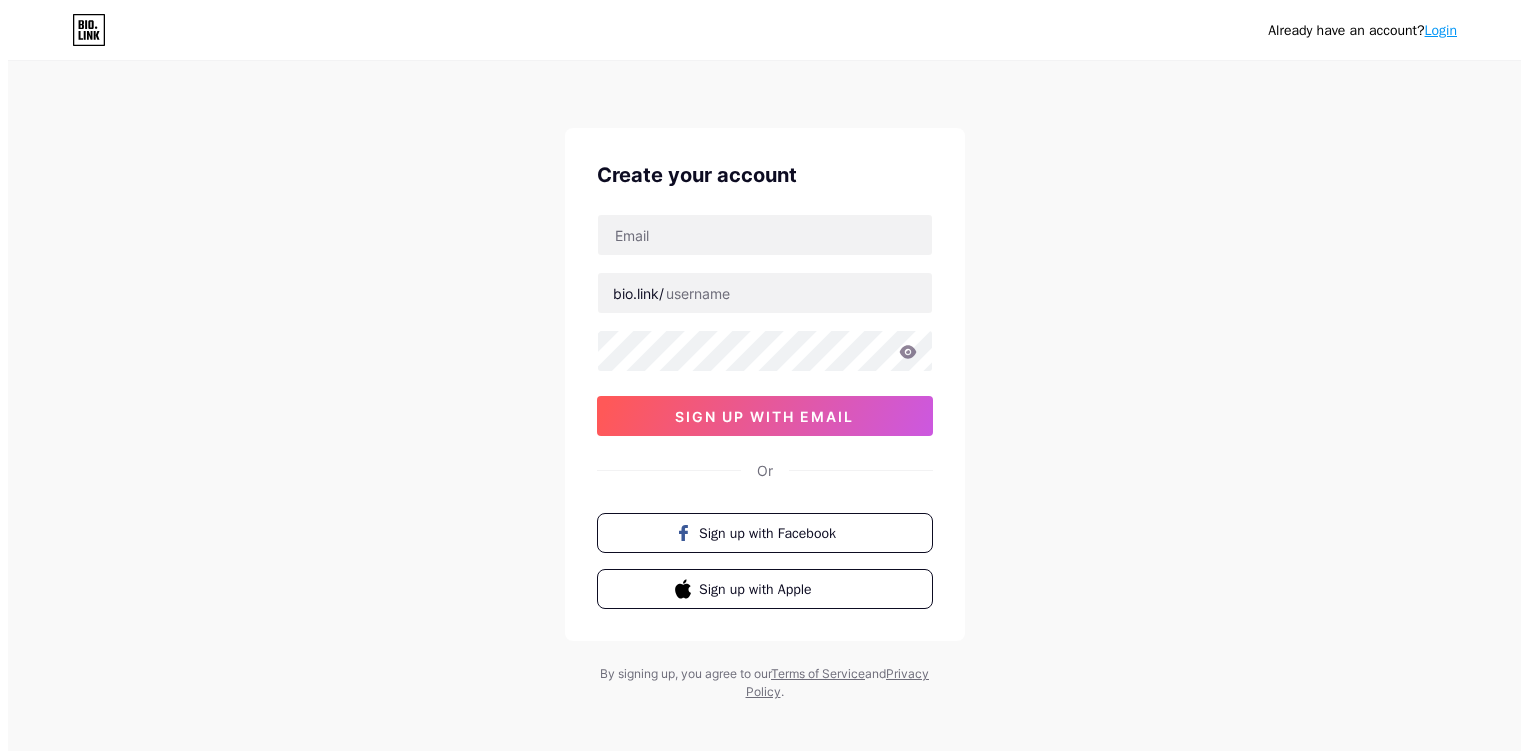 scroll, scrollTop: 0, scrollLeft: 0, axis: both 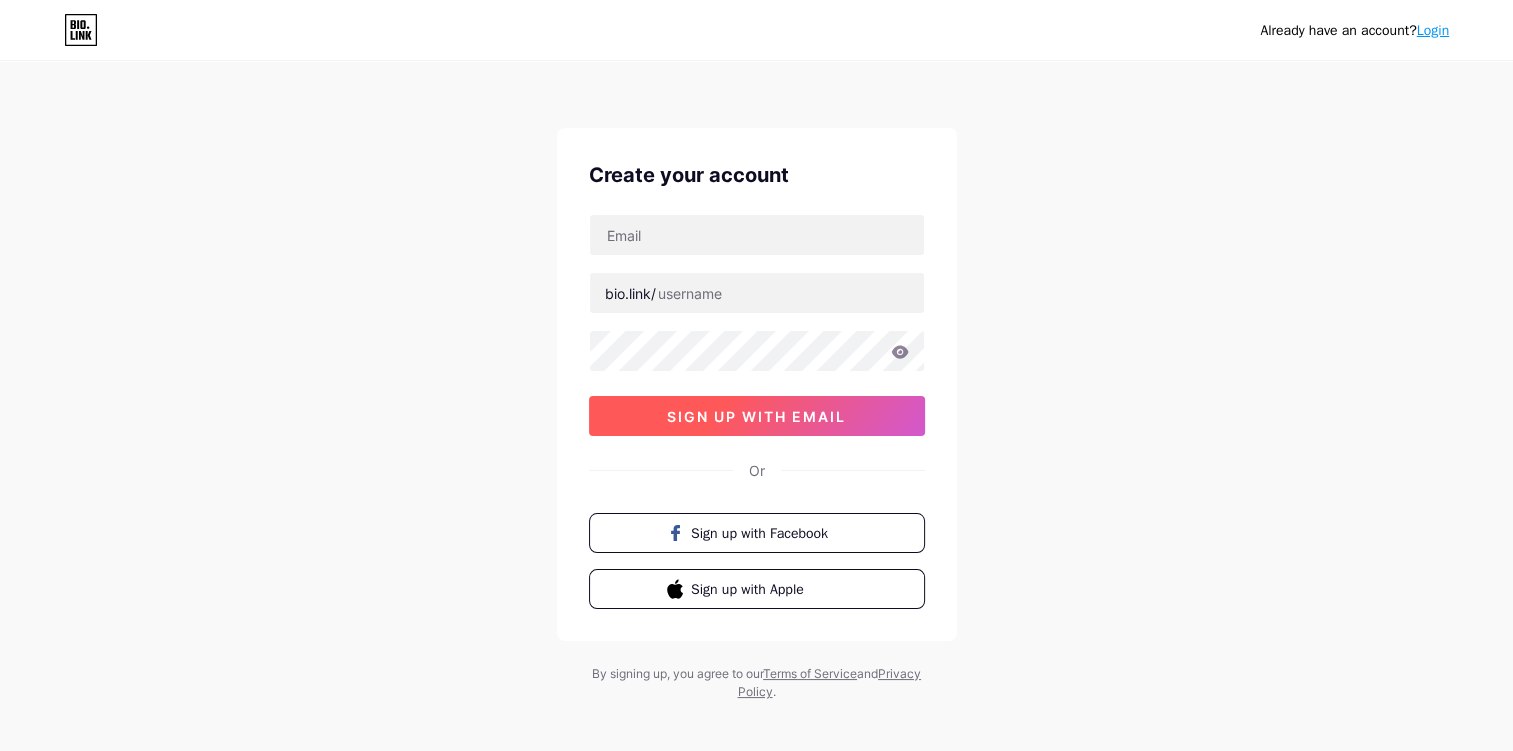 click on "sign up with email" at bounding box center [757, 416] 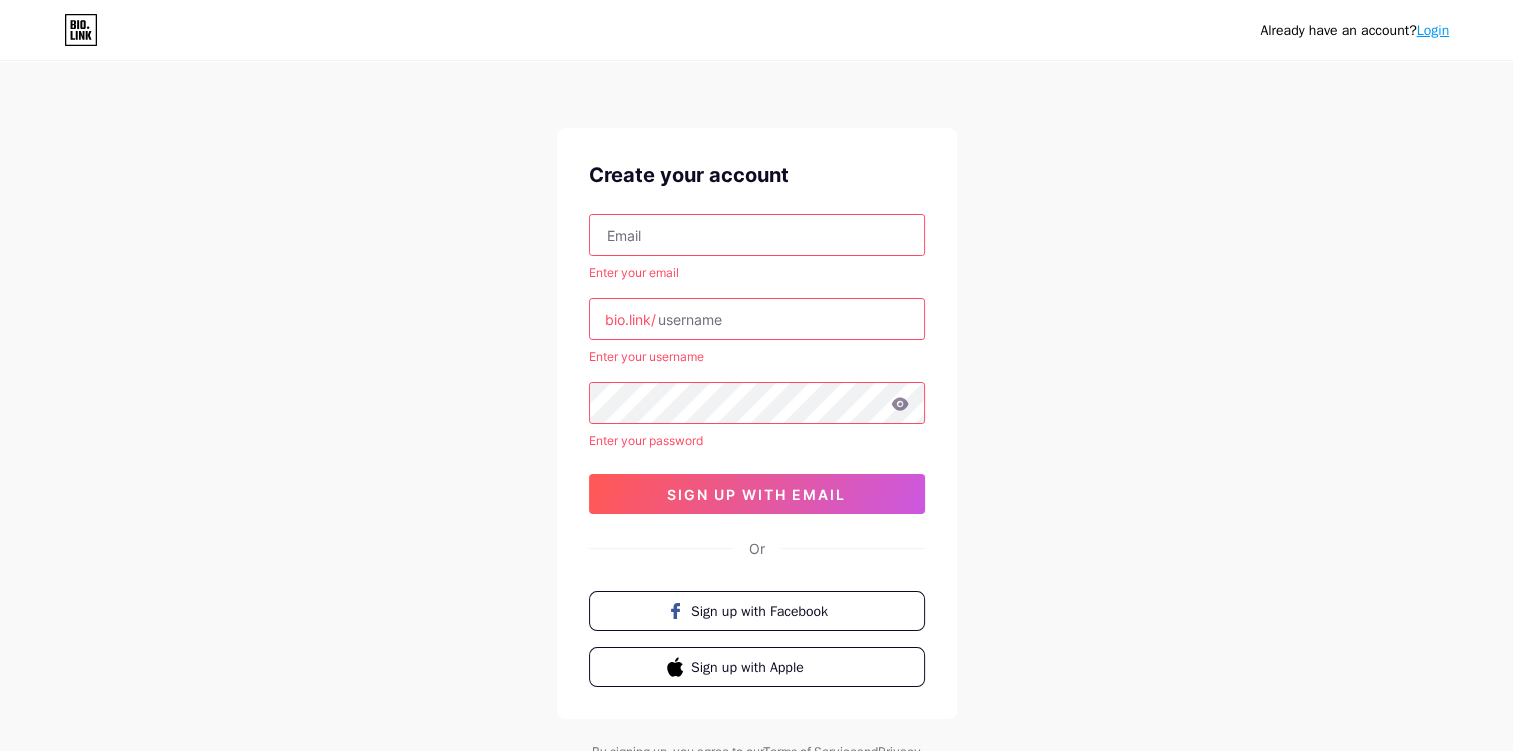 click at bounding box center (757, 235) 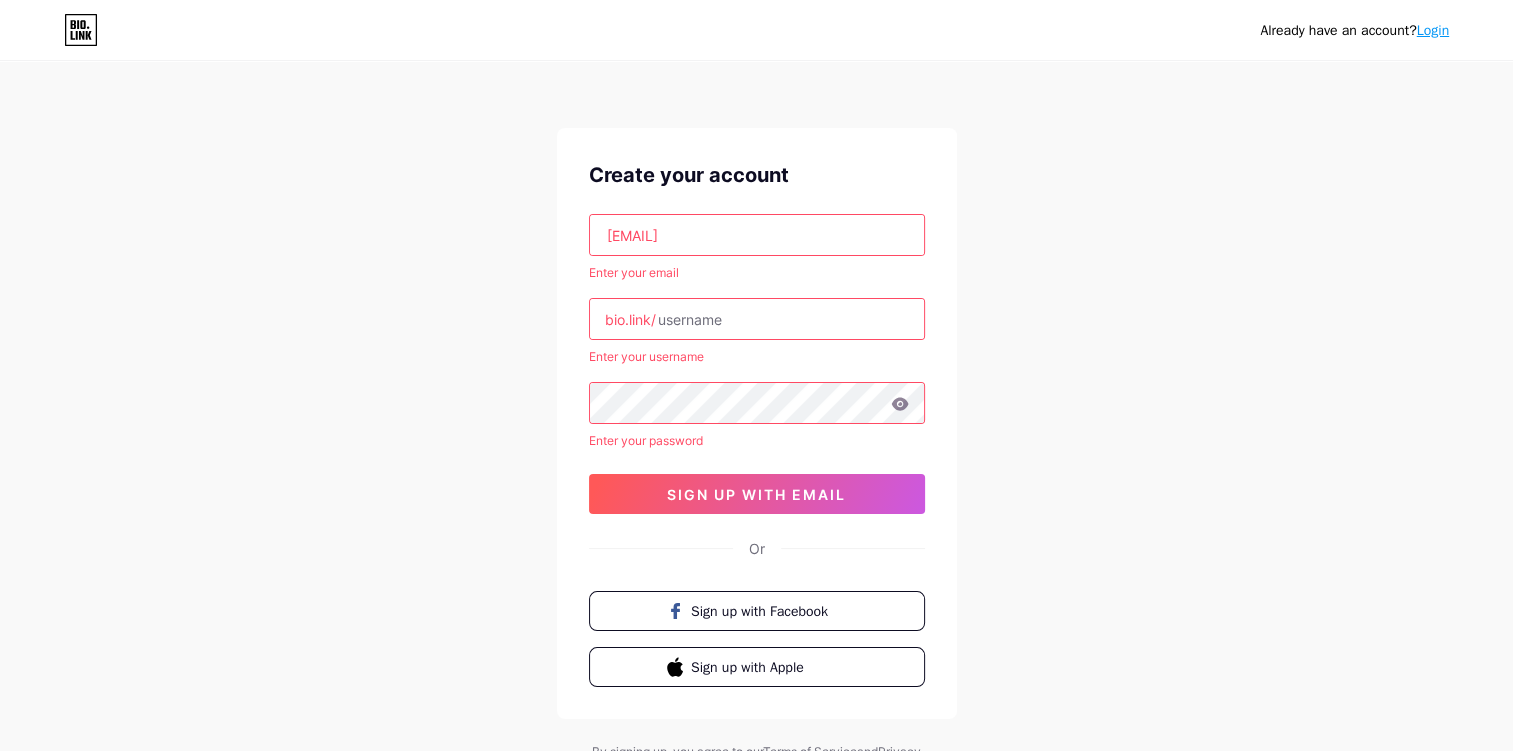 type on "finloan.indonesia@gmail.com" 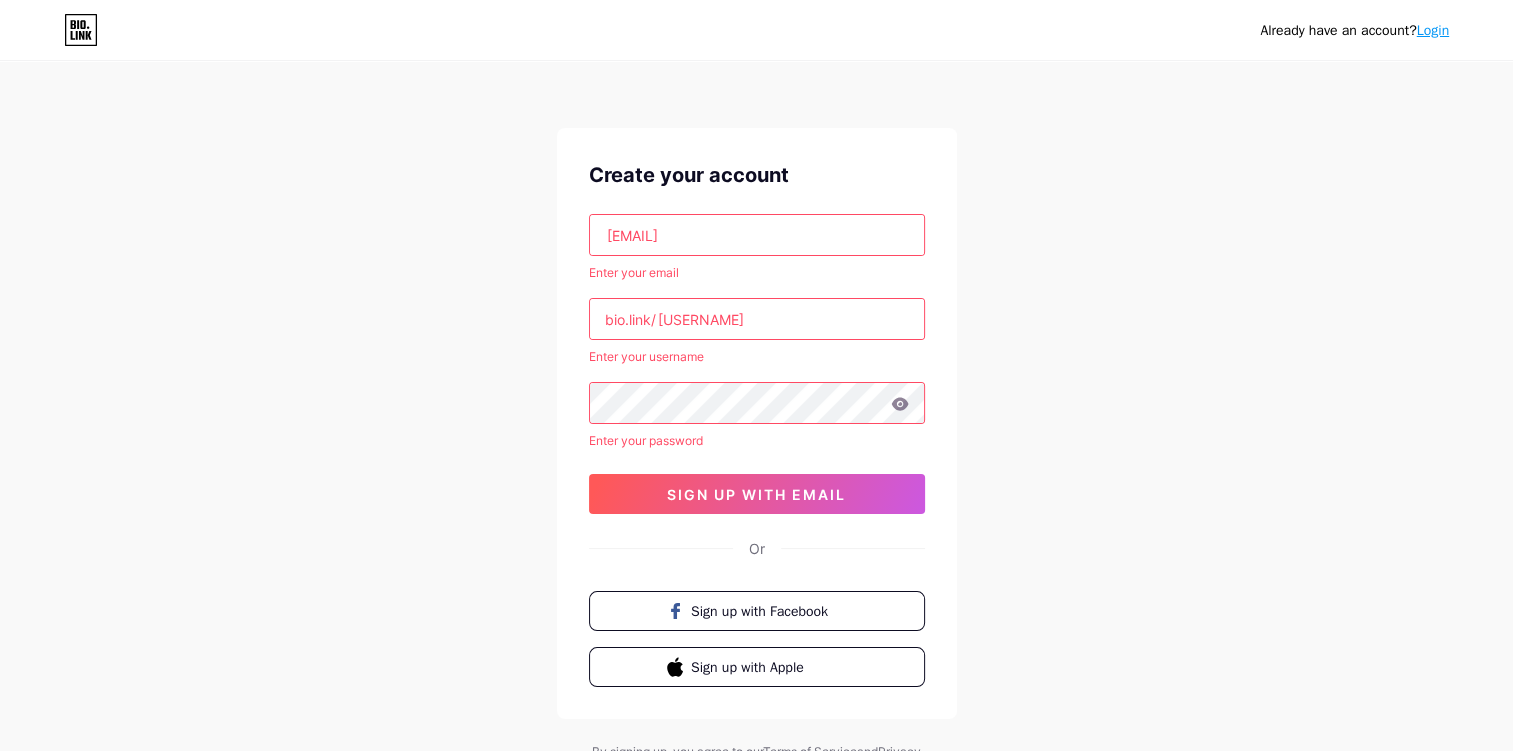 click on "finloanid" at bounding box center [757, 319] 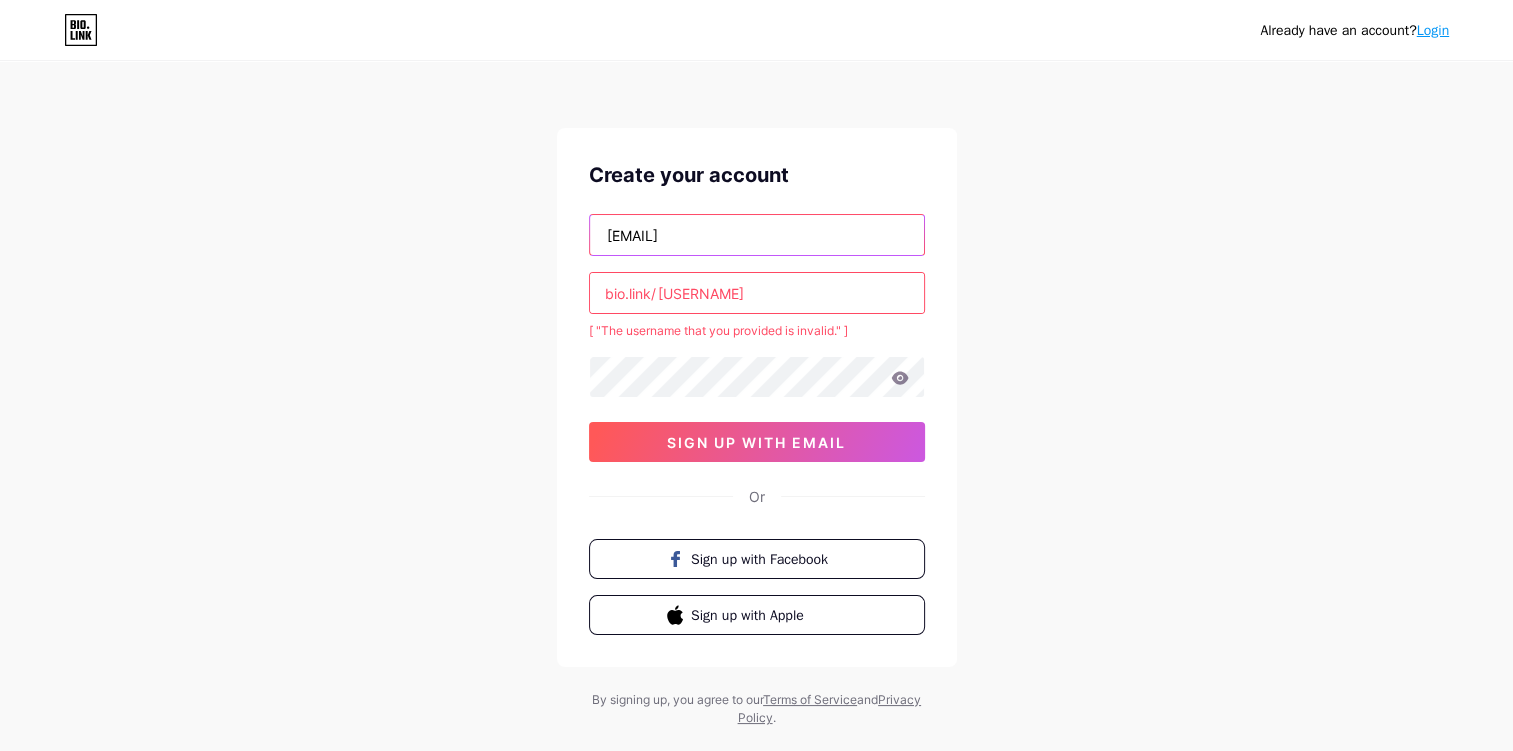 click on "finloan.indonesia@gmail.com" at bounding box center [757, 235] 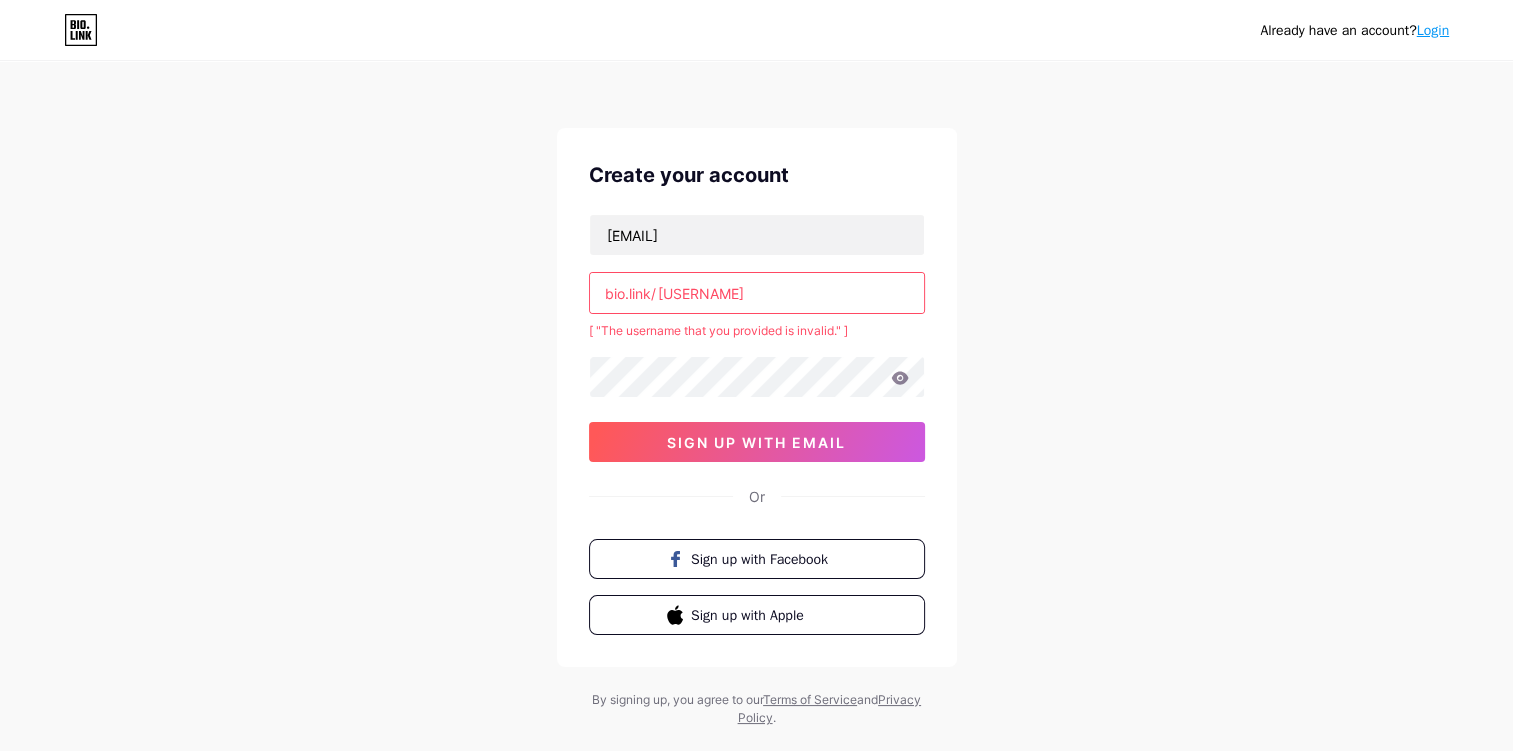 click on "finloan id" at bounding box center [757, 293] 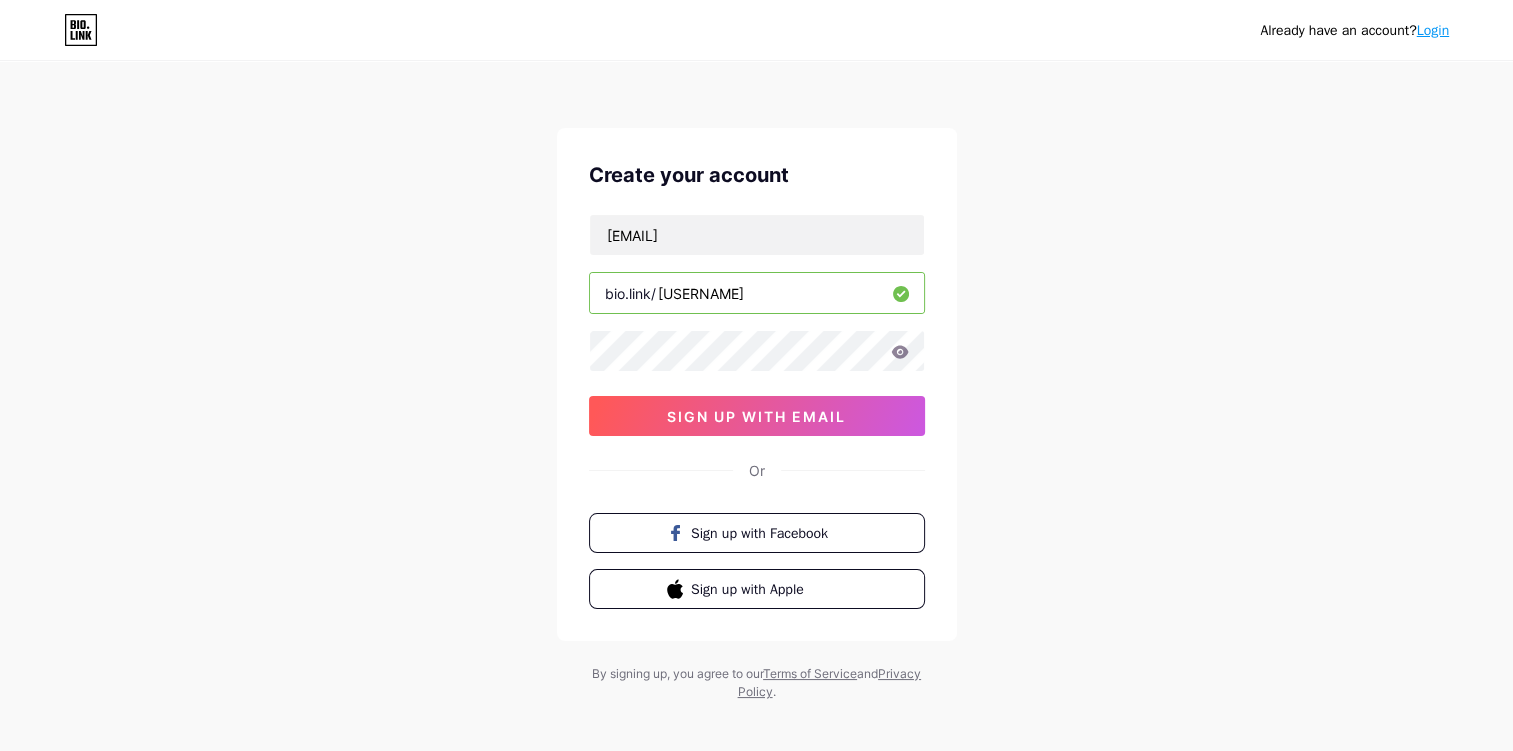 type on "lazyliving" 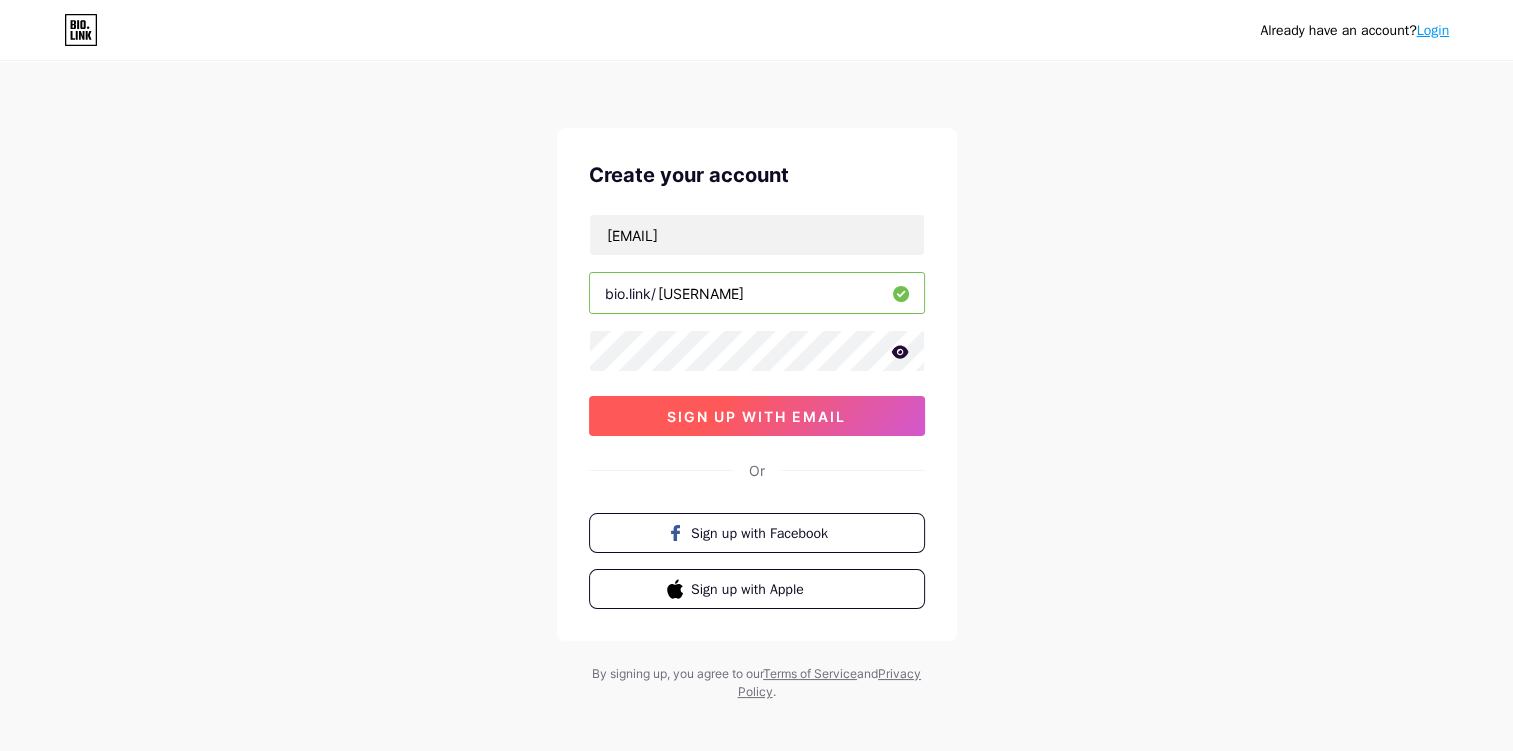 click on "sign up with email" at bounding box center [756, 416] 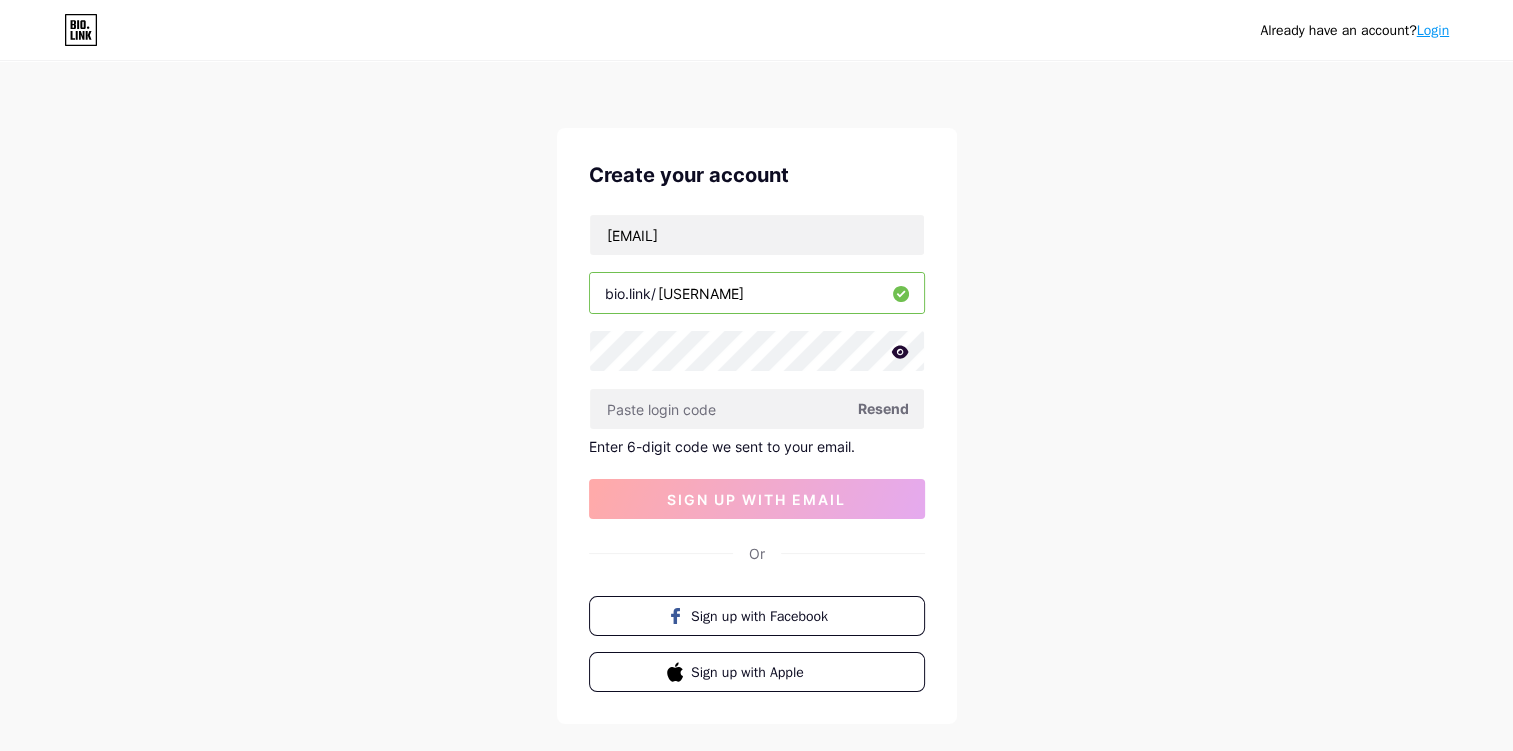 click 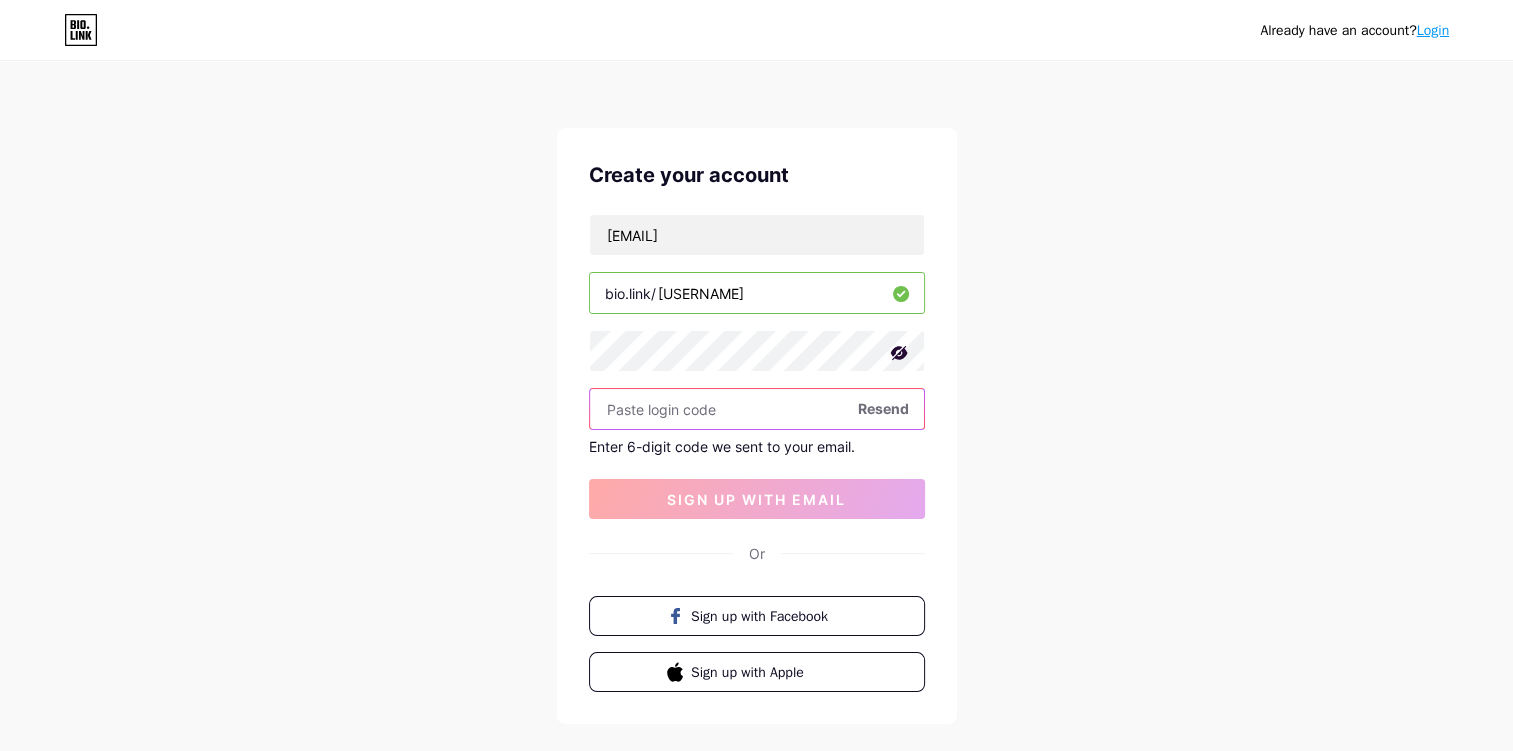 click at bounding box center [757, 409] 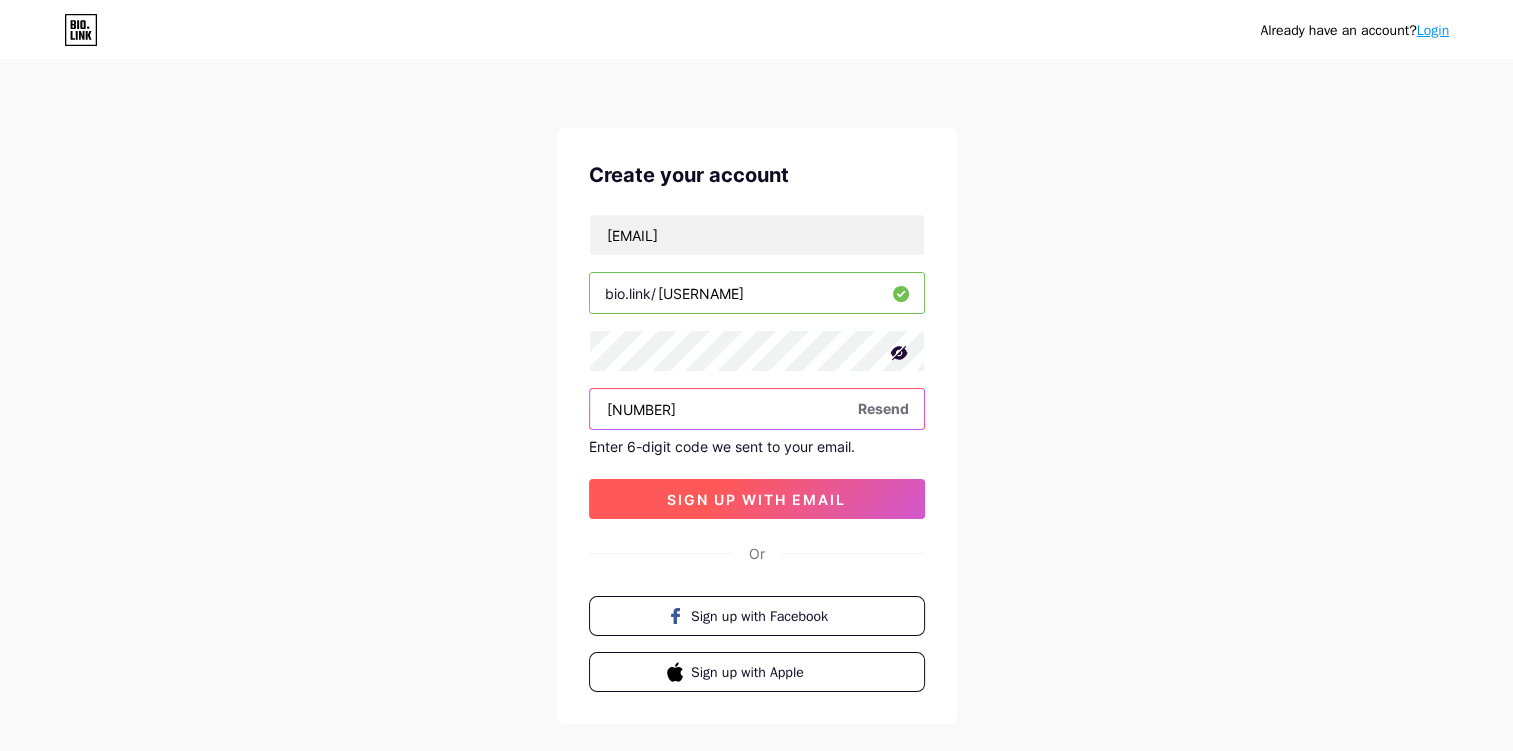 type on "212817" 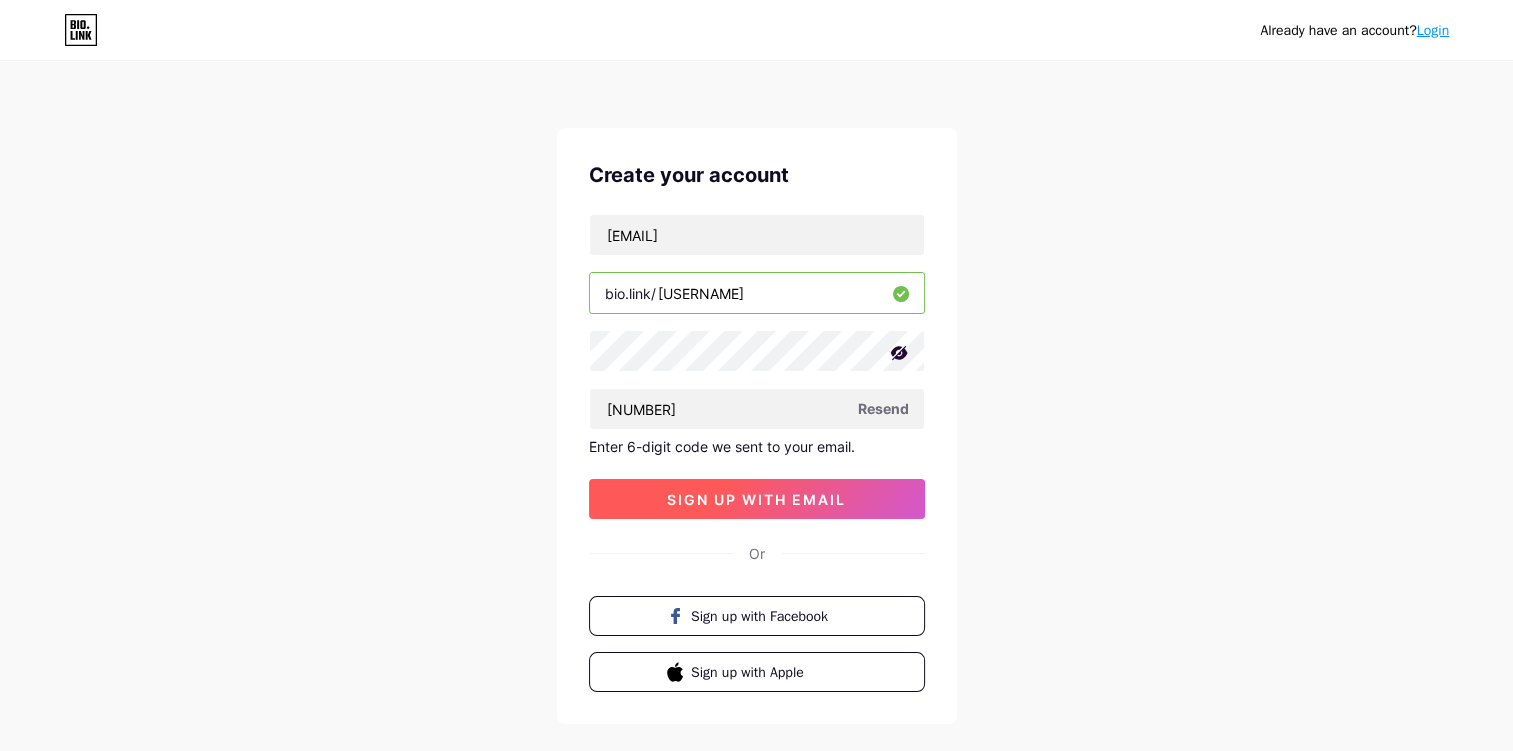 click on "sign up with email" at bounding box center (756, 499) 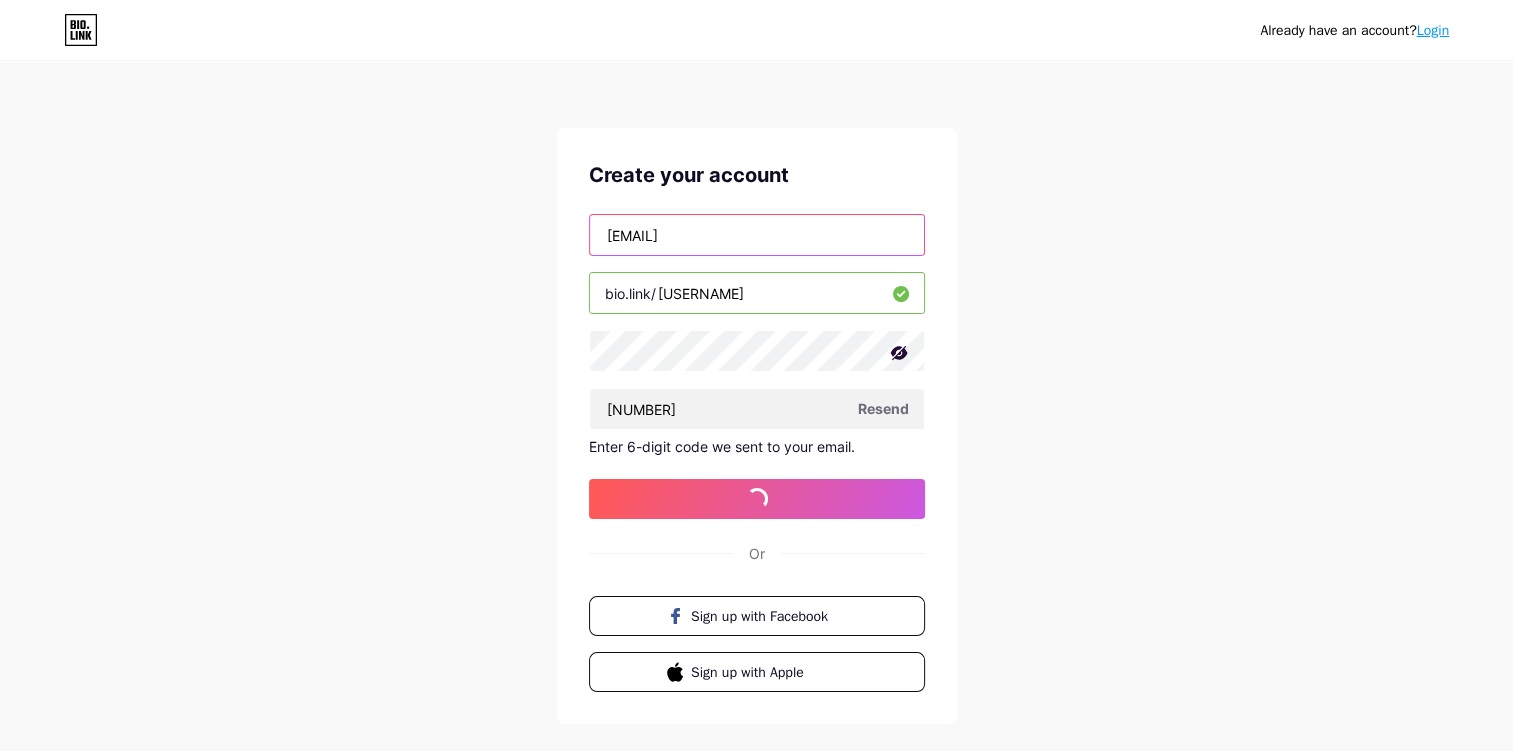 drag, startPoint x: 842, startPoint y: 247, endPoint x: 651, endPoint y: 238, distance: 191.21193 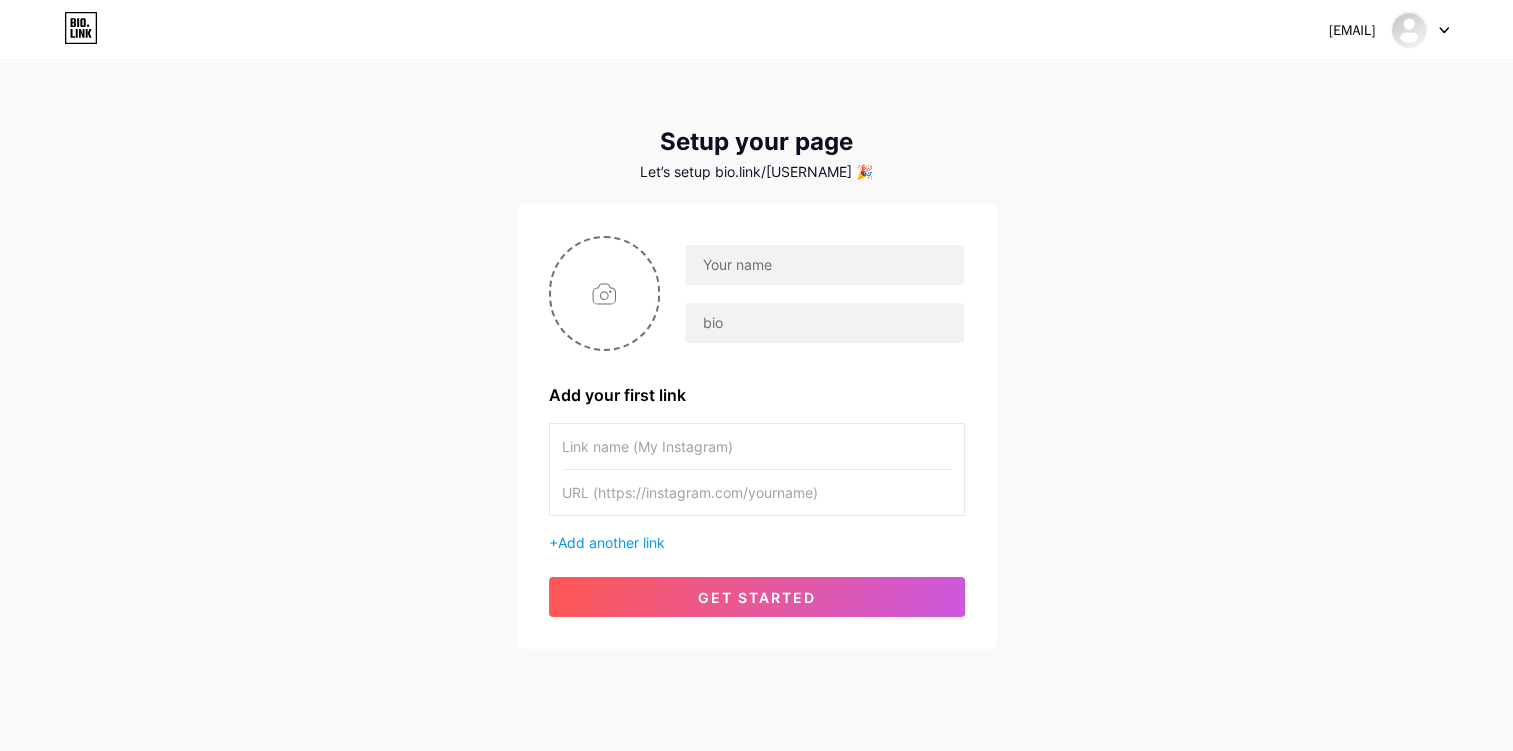 click at bounding box center [1420, 30] 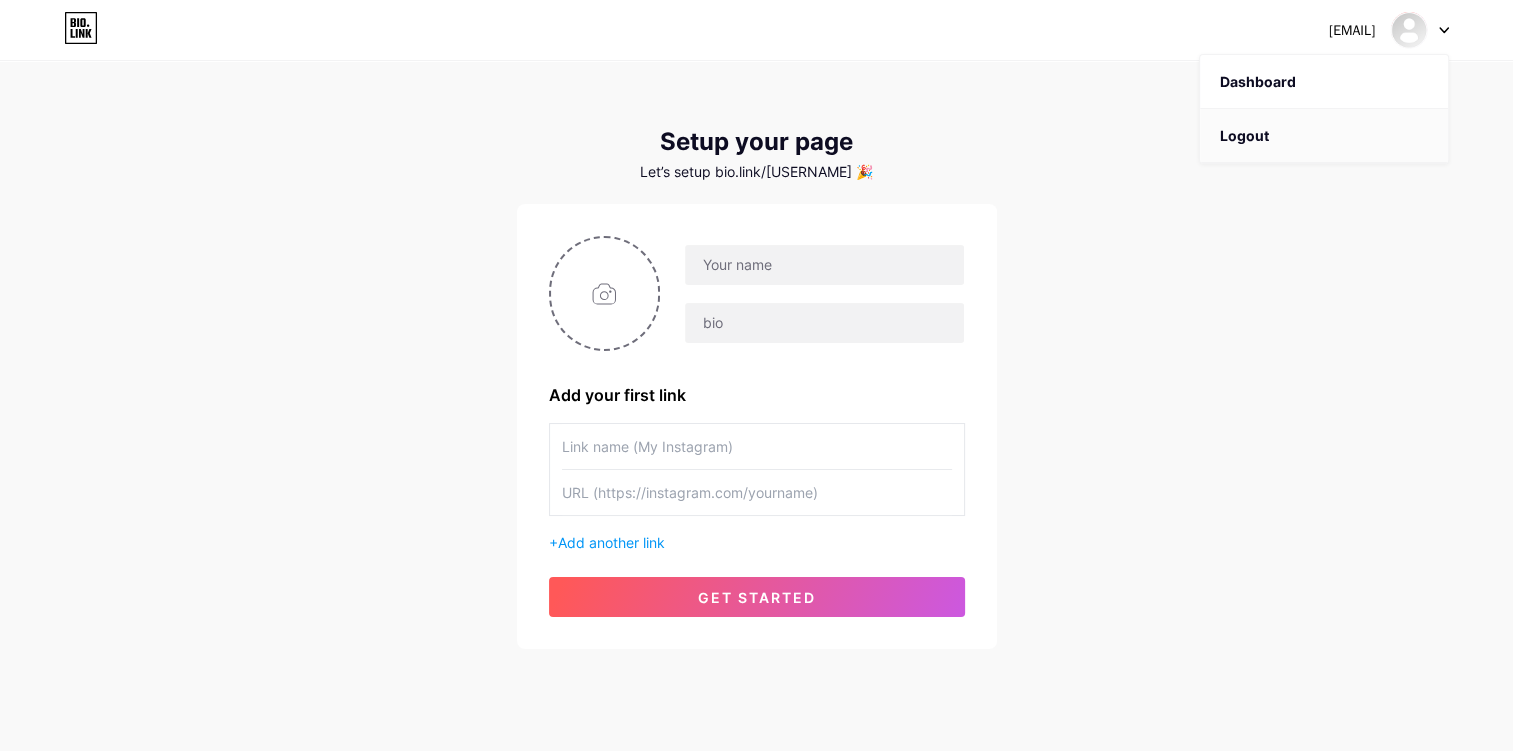 click on "Logout" at bounding box center (1324, 136) 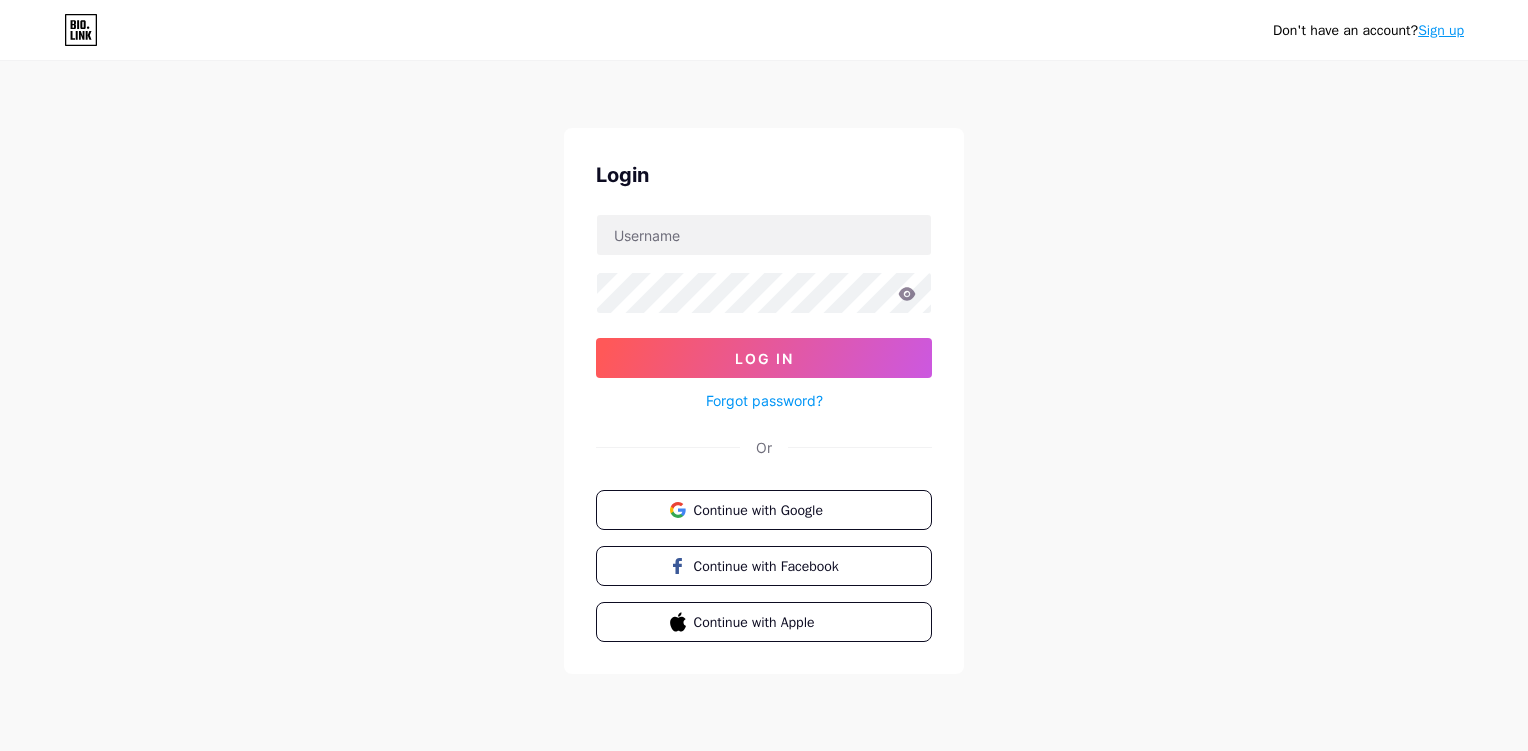 click on "Don't have an account?  Sign up   Login                   Log In
Forgot password?
Or       Continue with Google     Continue with Facebook
Continue with Apple" at bounding box center (764, 369) 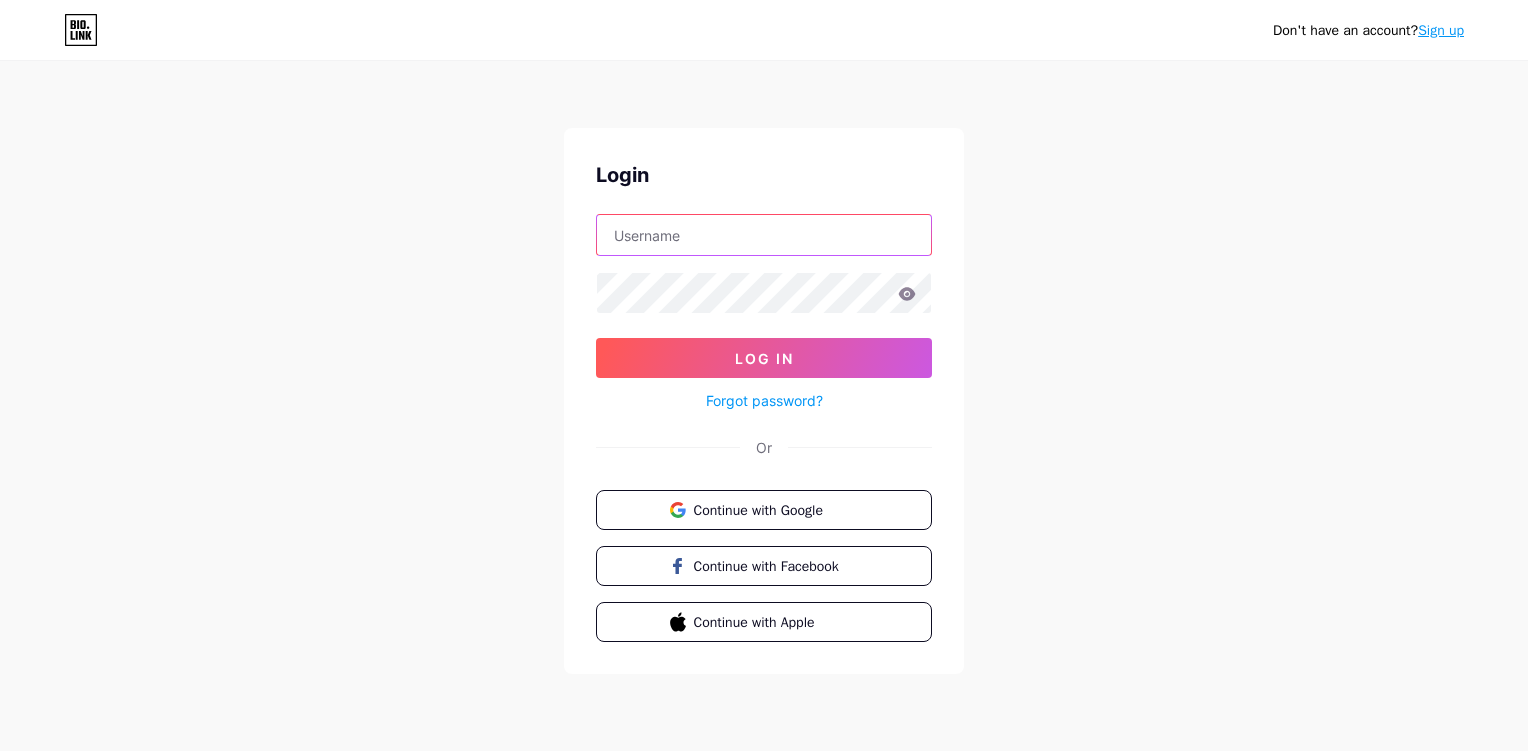 click at bounding box center [764, 235] 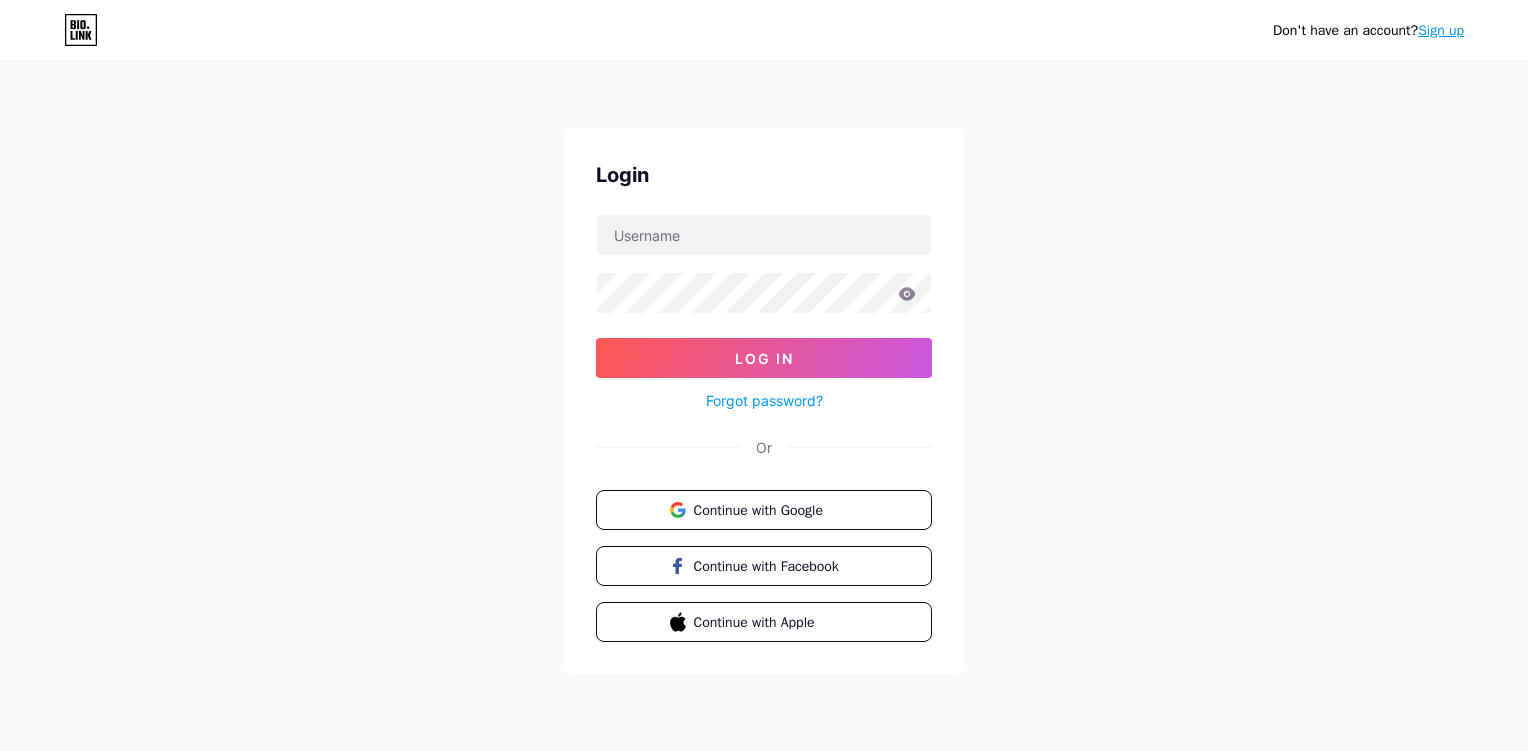 click on "Don't have an account?  Sign up   Login                   Log In
Forgot password?
Or       Continue with Google     Continue with Facebook
Continue with Apple" at bounding box center (764, 369) 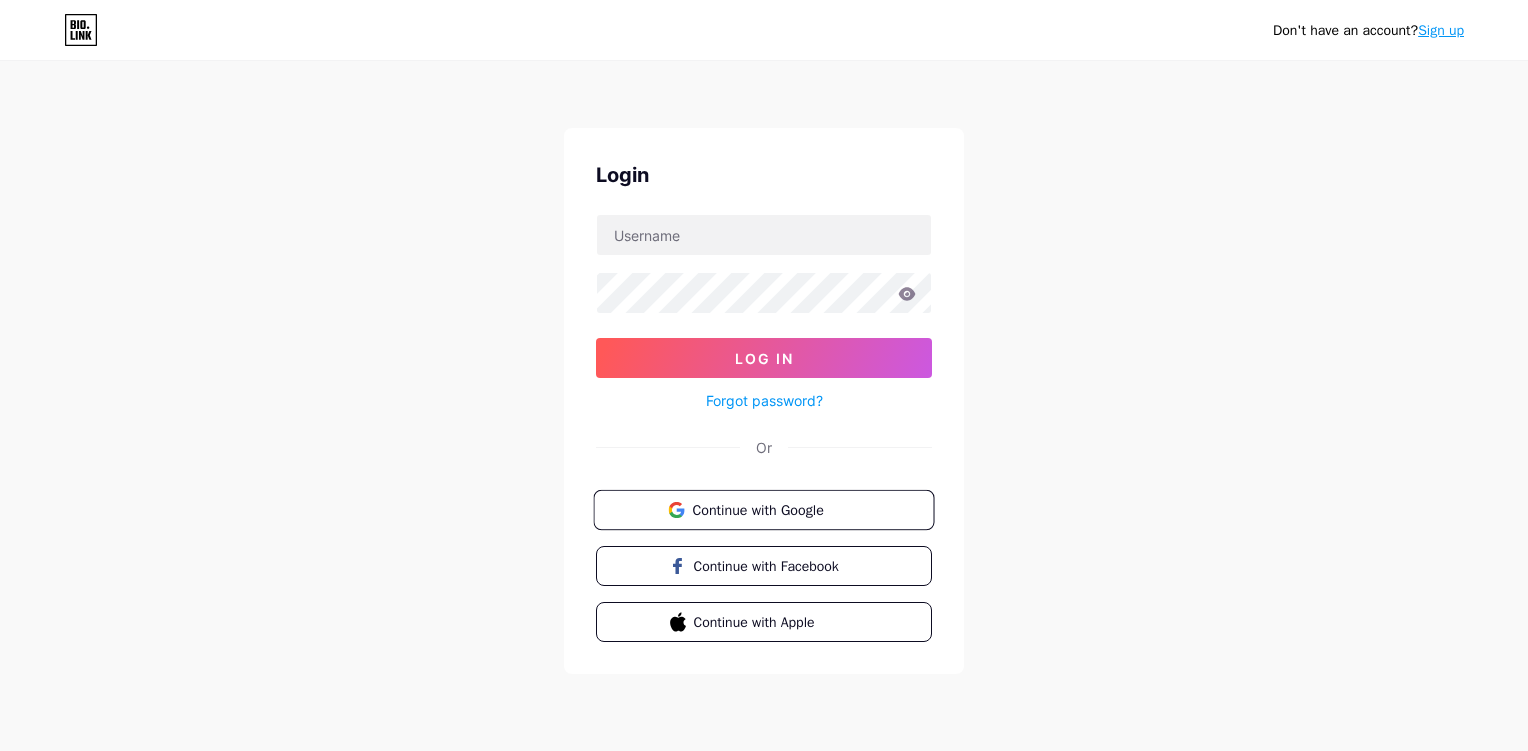 click on "Continue with Google" at bounding box center [763, 510] 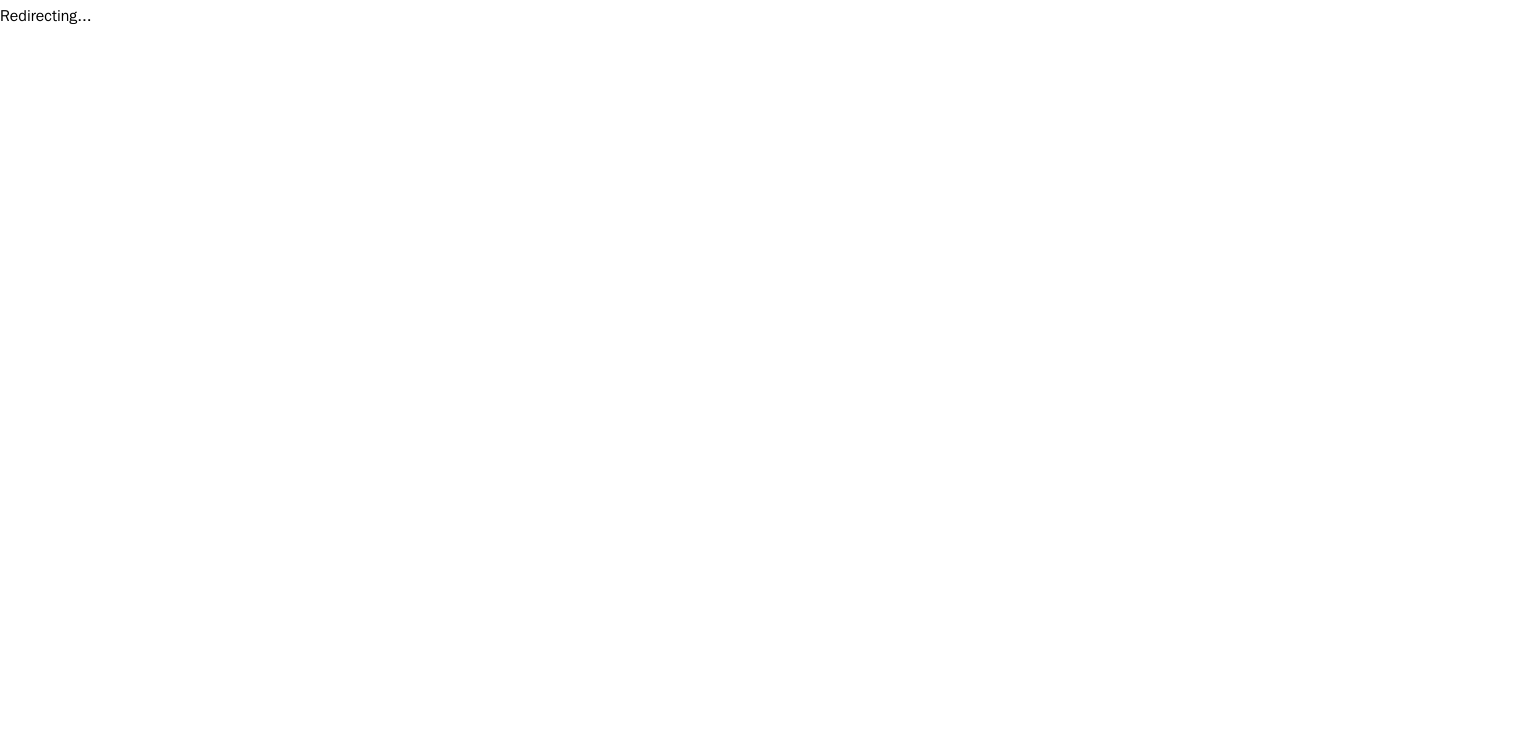 scroll, scrollTop: 0, scrollLeft: 0, axis: both 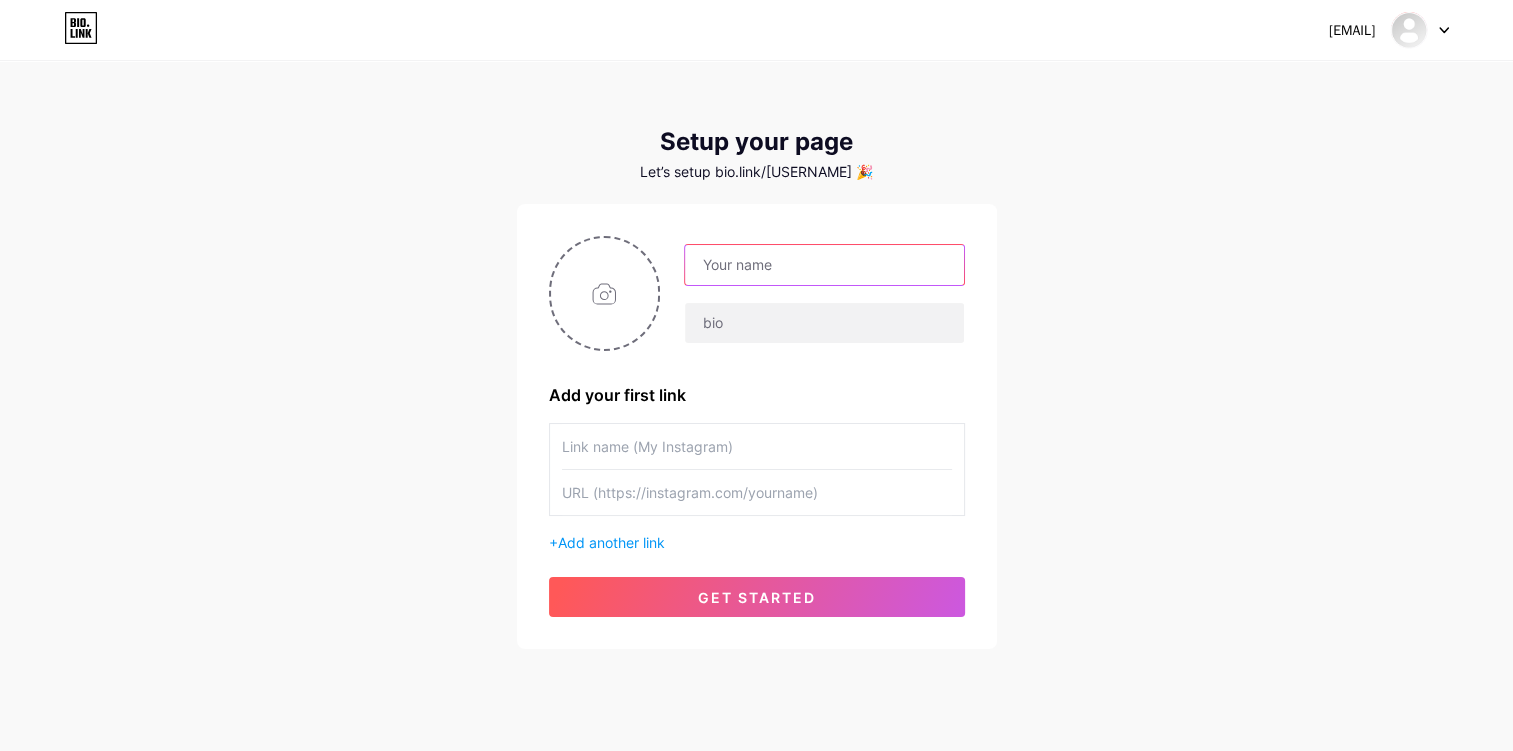click at bounding box center (824, 265) 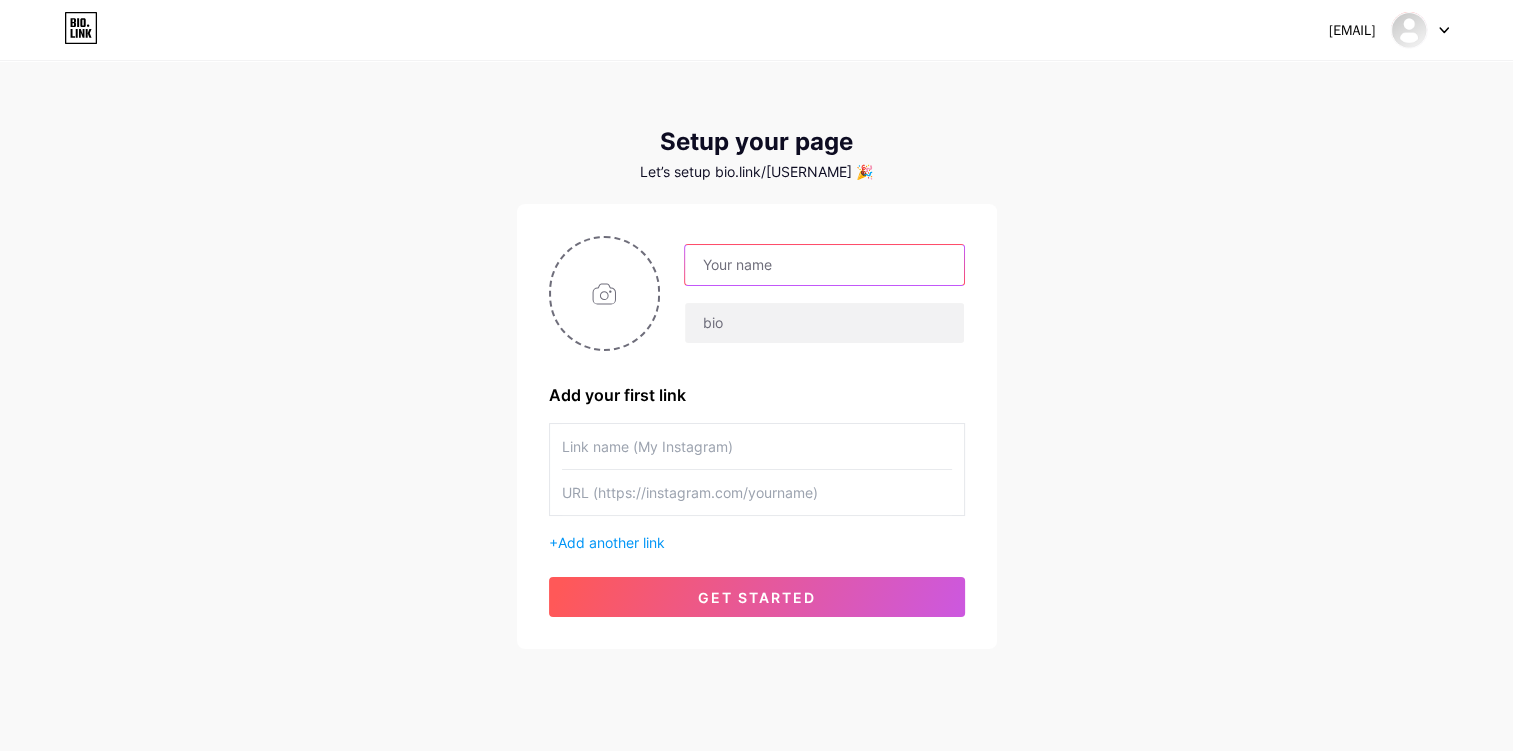 type on "Lazy Living" 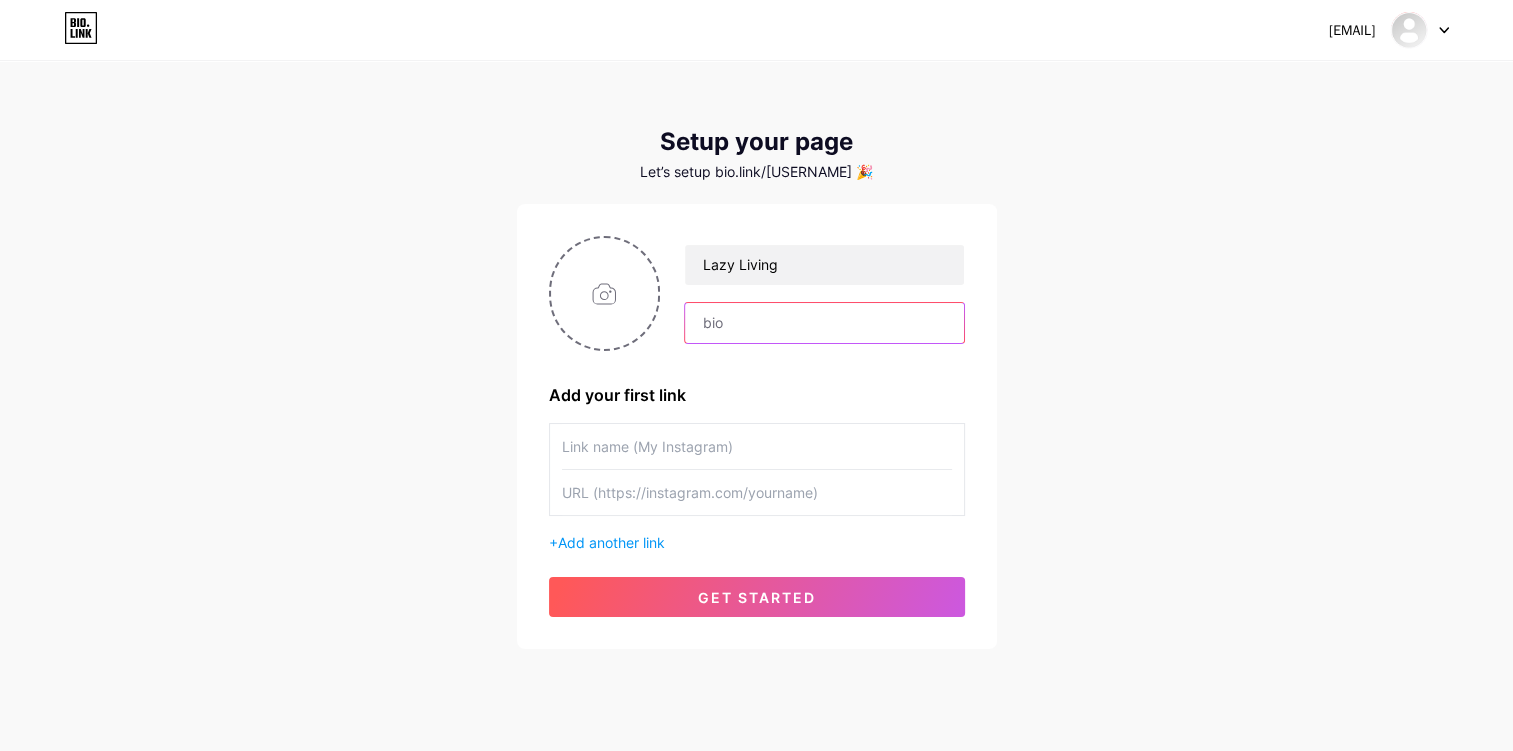 click at bounding box center (824, 323) 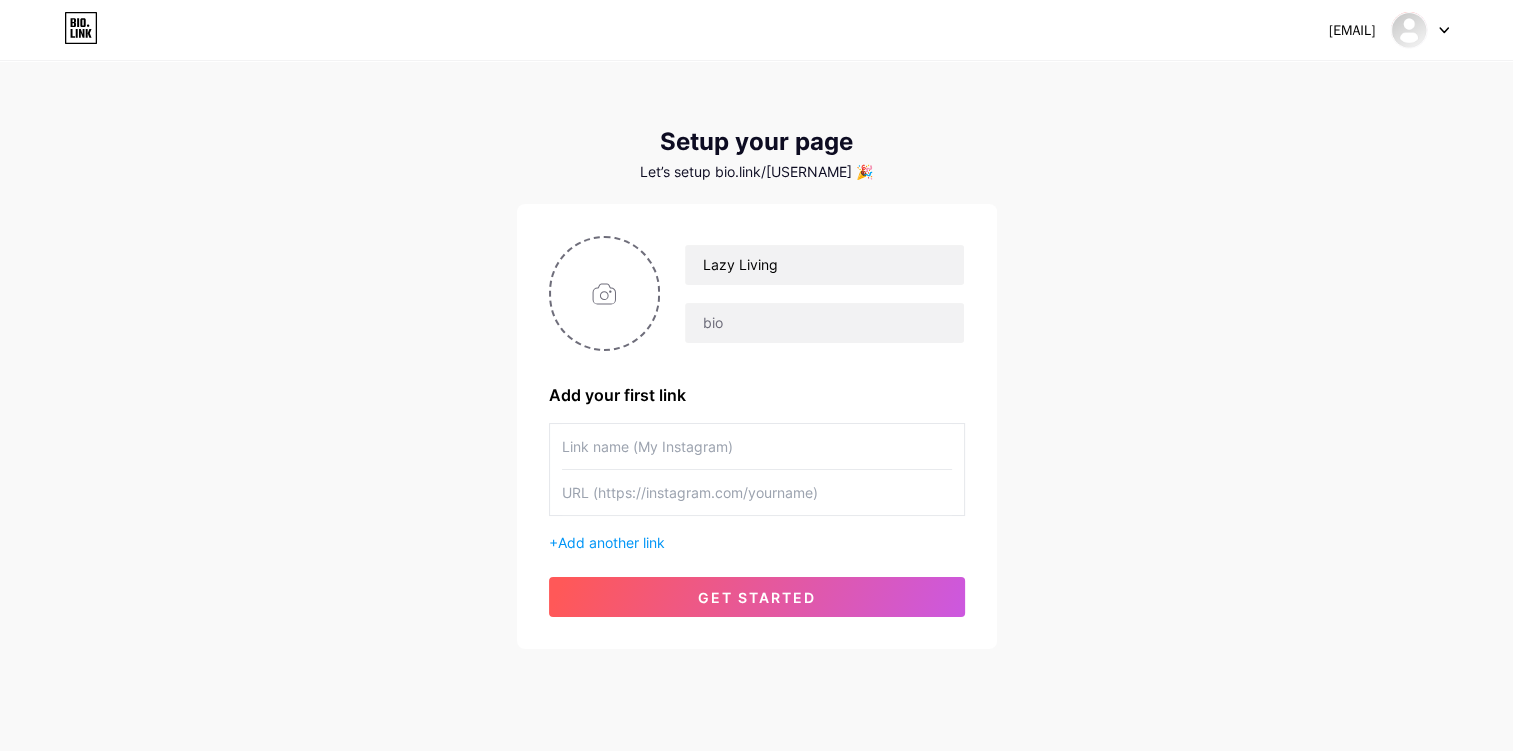 click at bounding box center [757, 446] 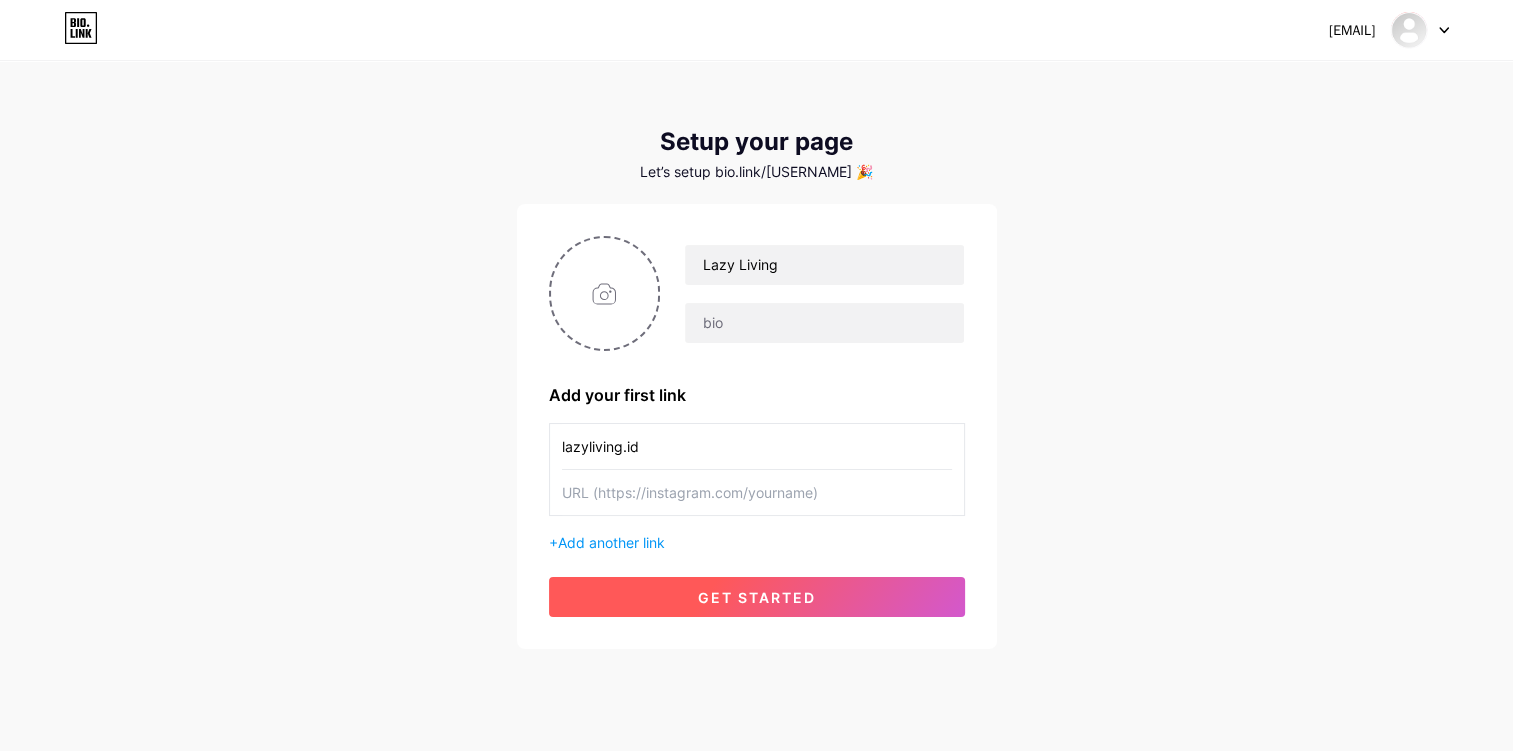 type on "lazyliving.id" 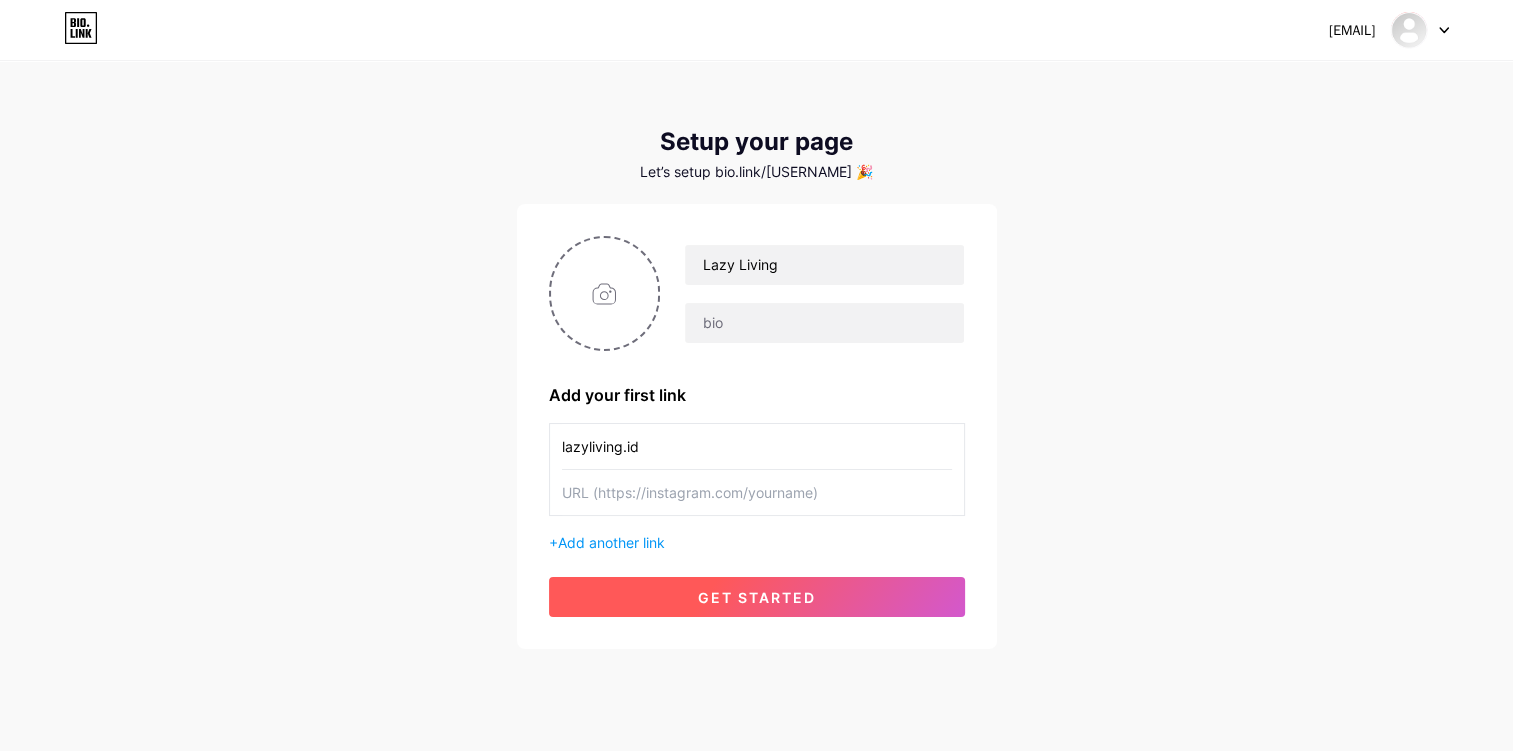click on "get started" at bounding box center (757, 597) 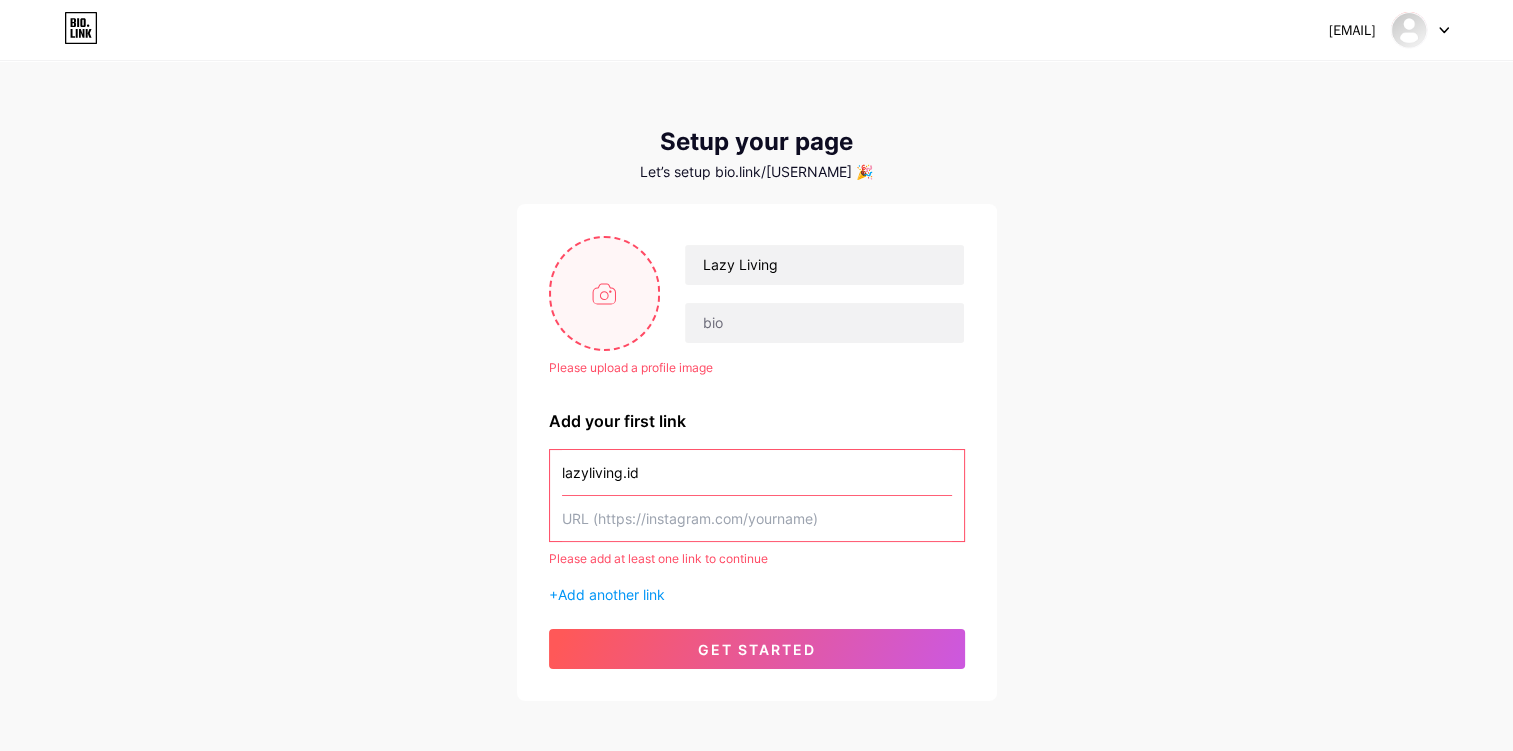 click at bounding box center [605, 293] 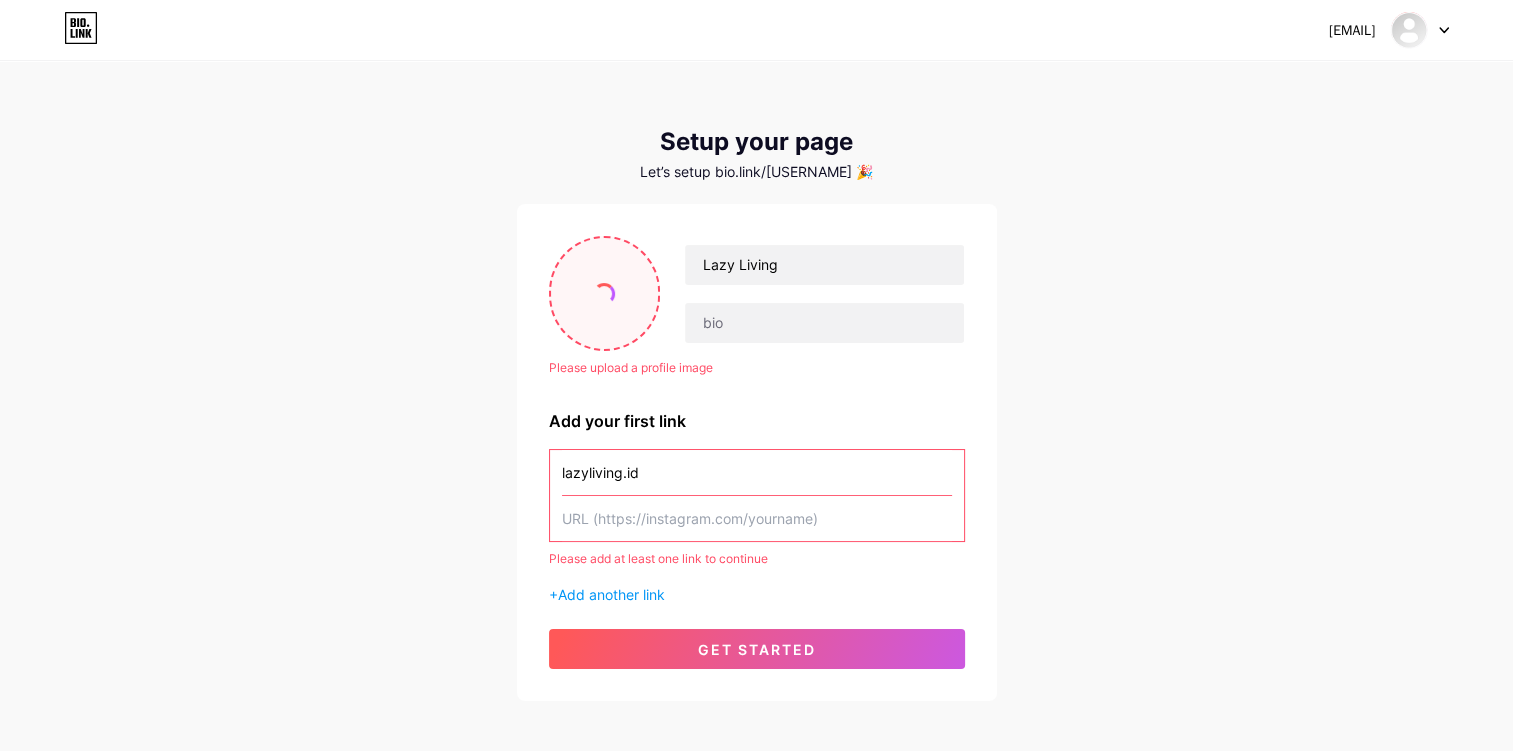 click at bounding box center (605, 293) 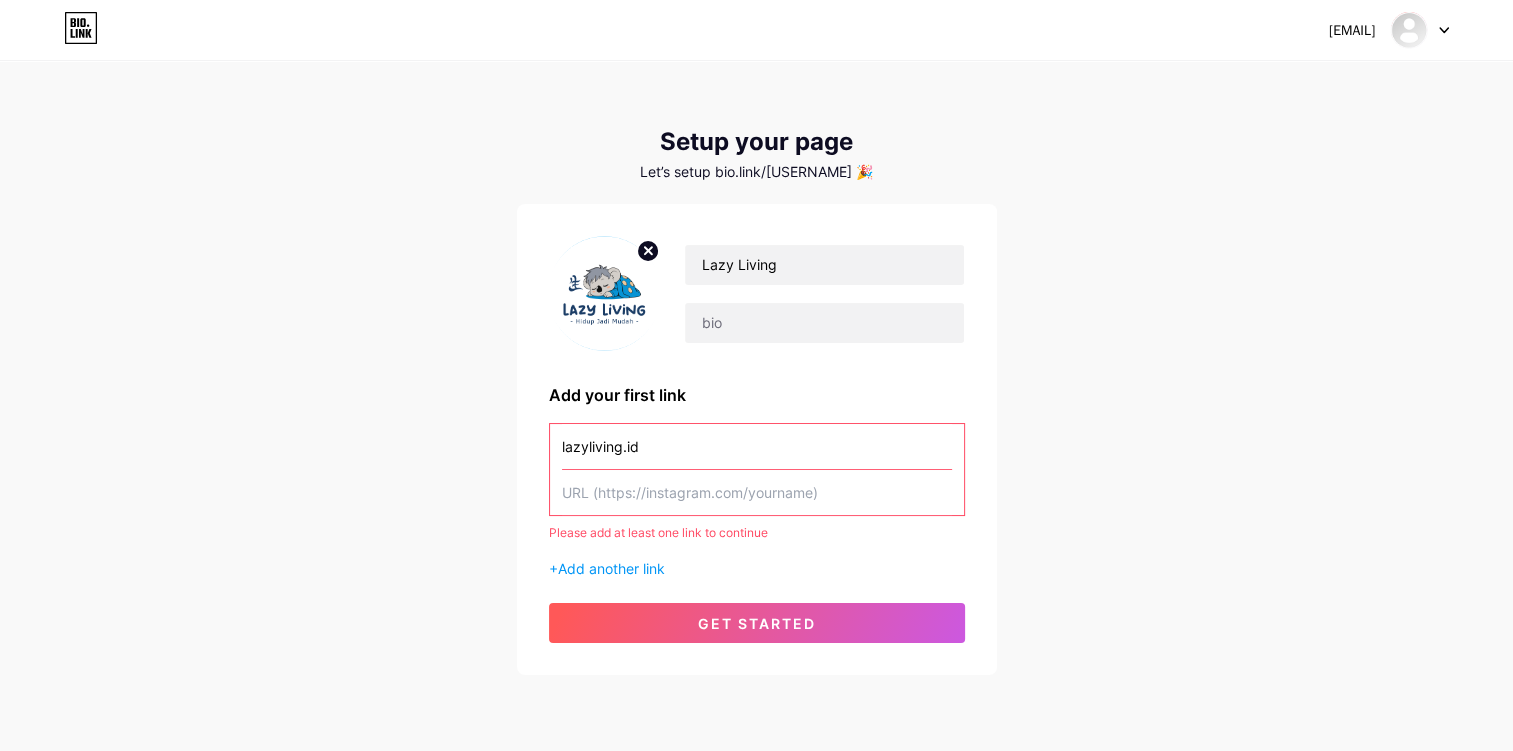 click 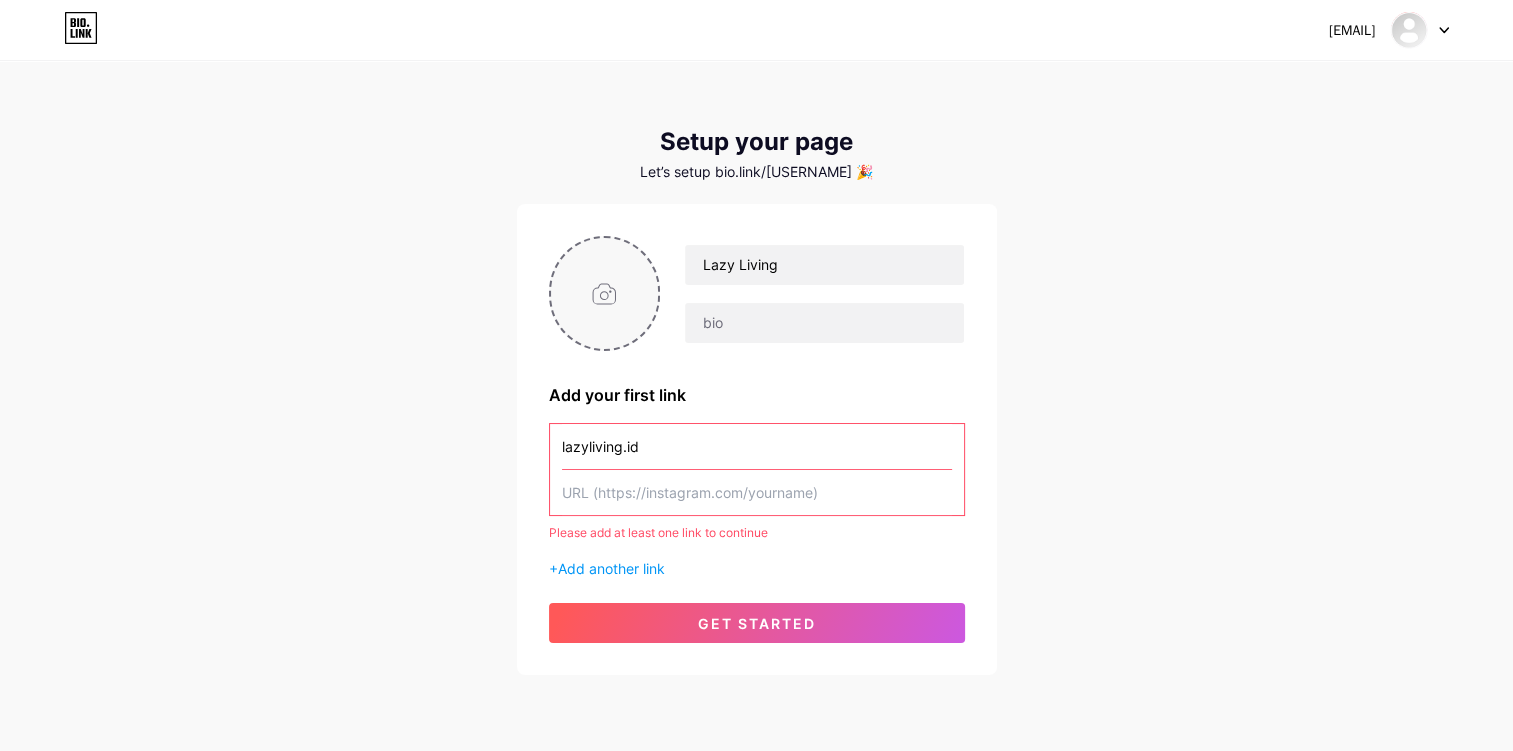 click at bounding box center (605, 293) 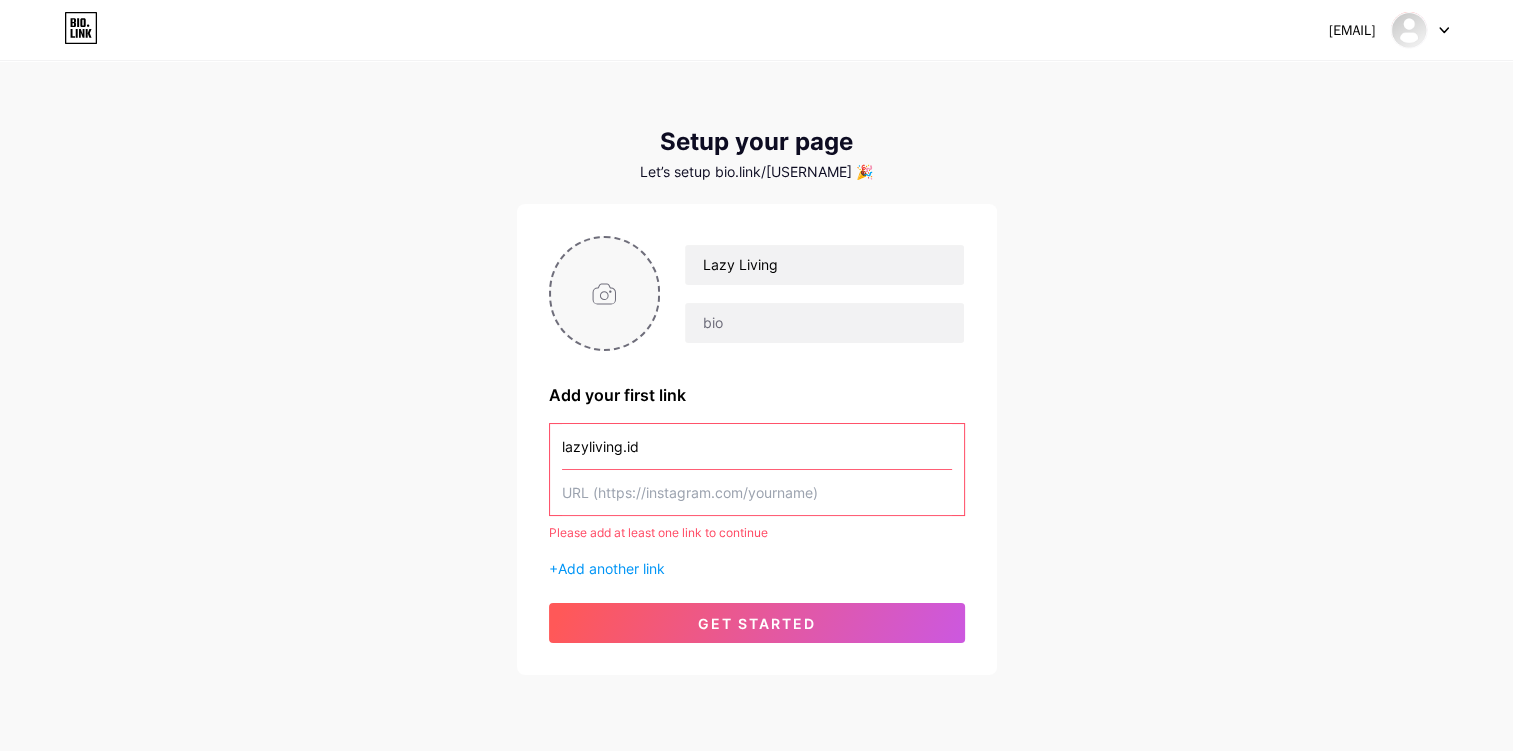 type on "C:\fakepath\[FILENAME].png" 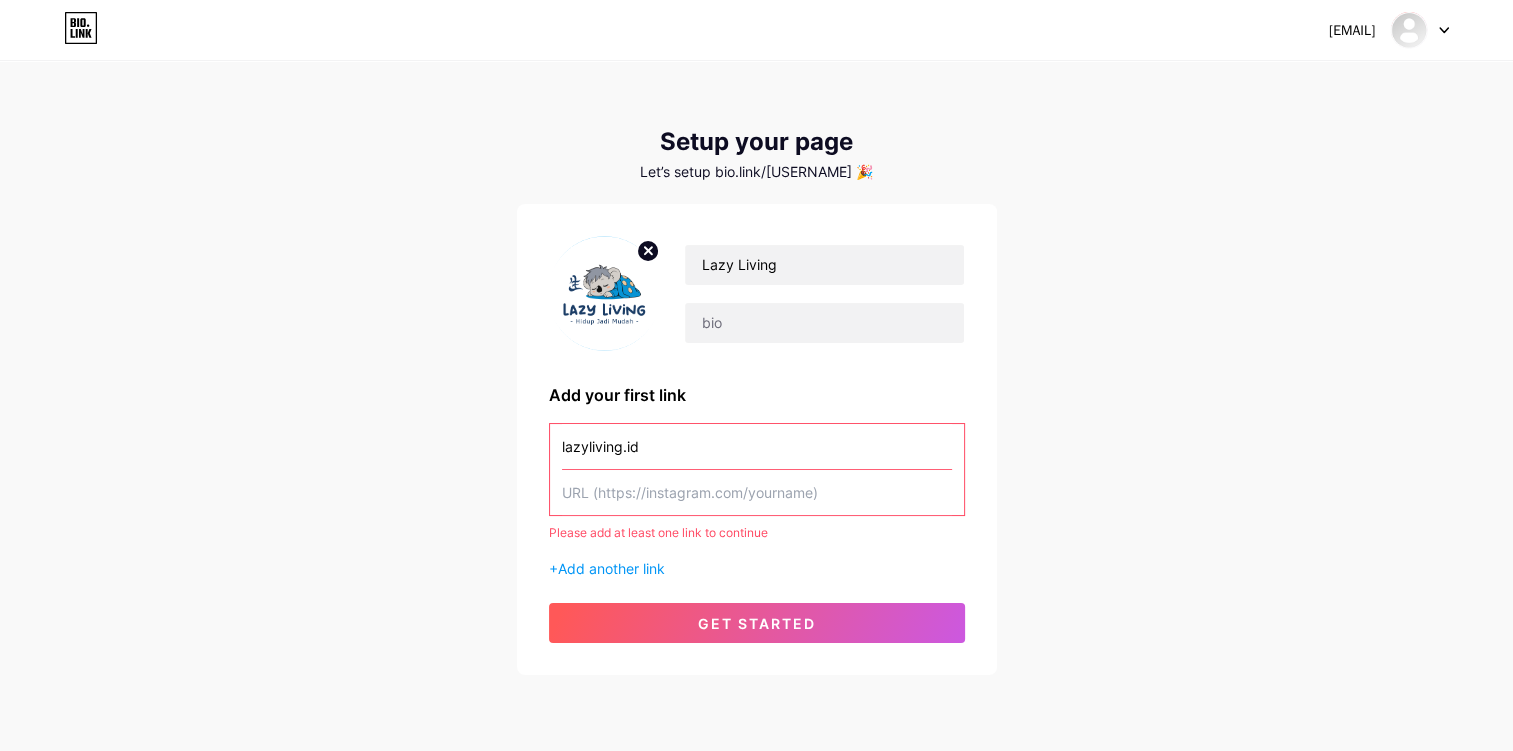 click at bounding box center (757, 492) 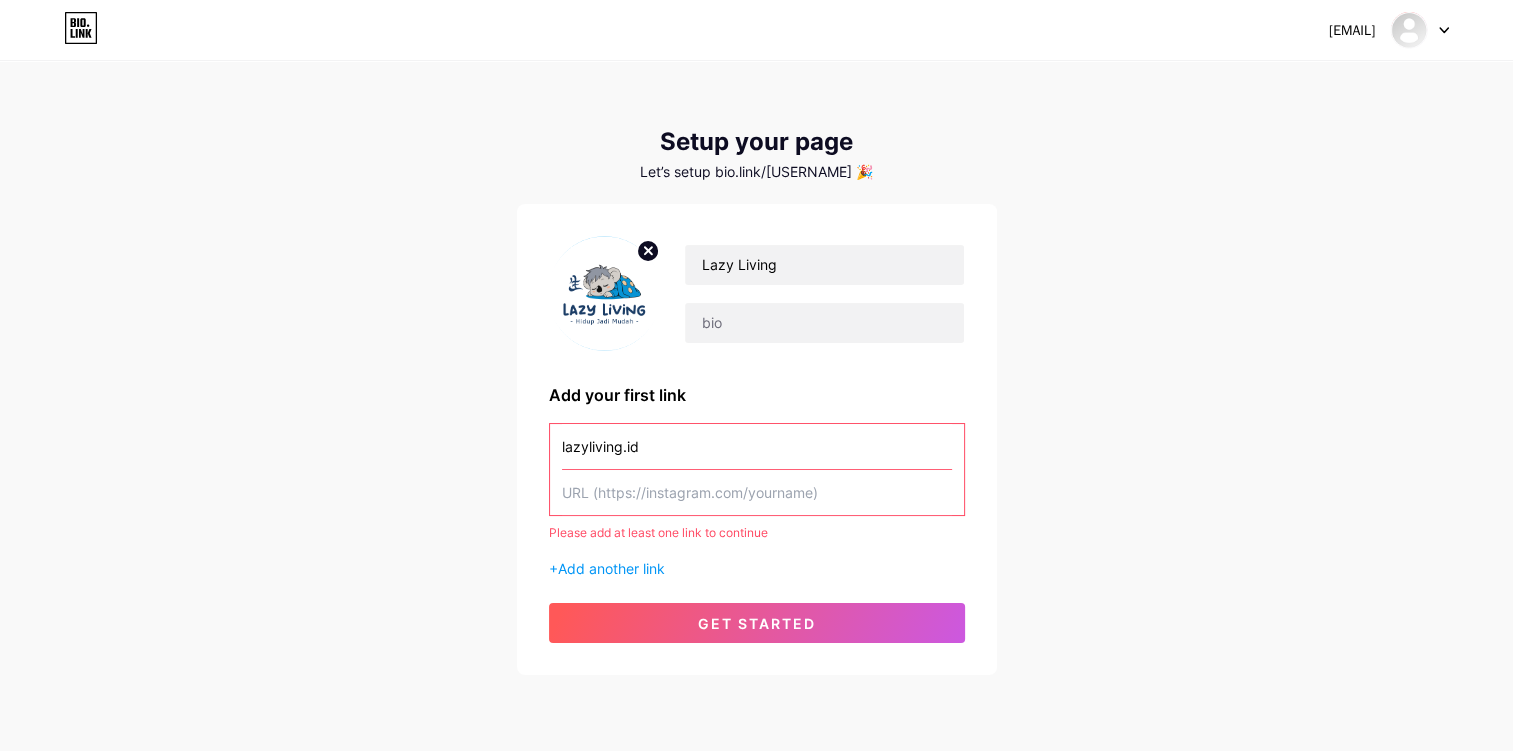 click on "[EMAIL]           Dashboard     Logout   Setup your page   Let’s setup bio.link/[USERNAME] 🎉               [FULL_NAME]         Add your first link   [USERNAME]       Please add at least one link to continue
+  Add another link     get started" at bounding box center (756, 369) 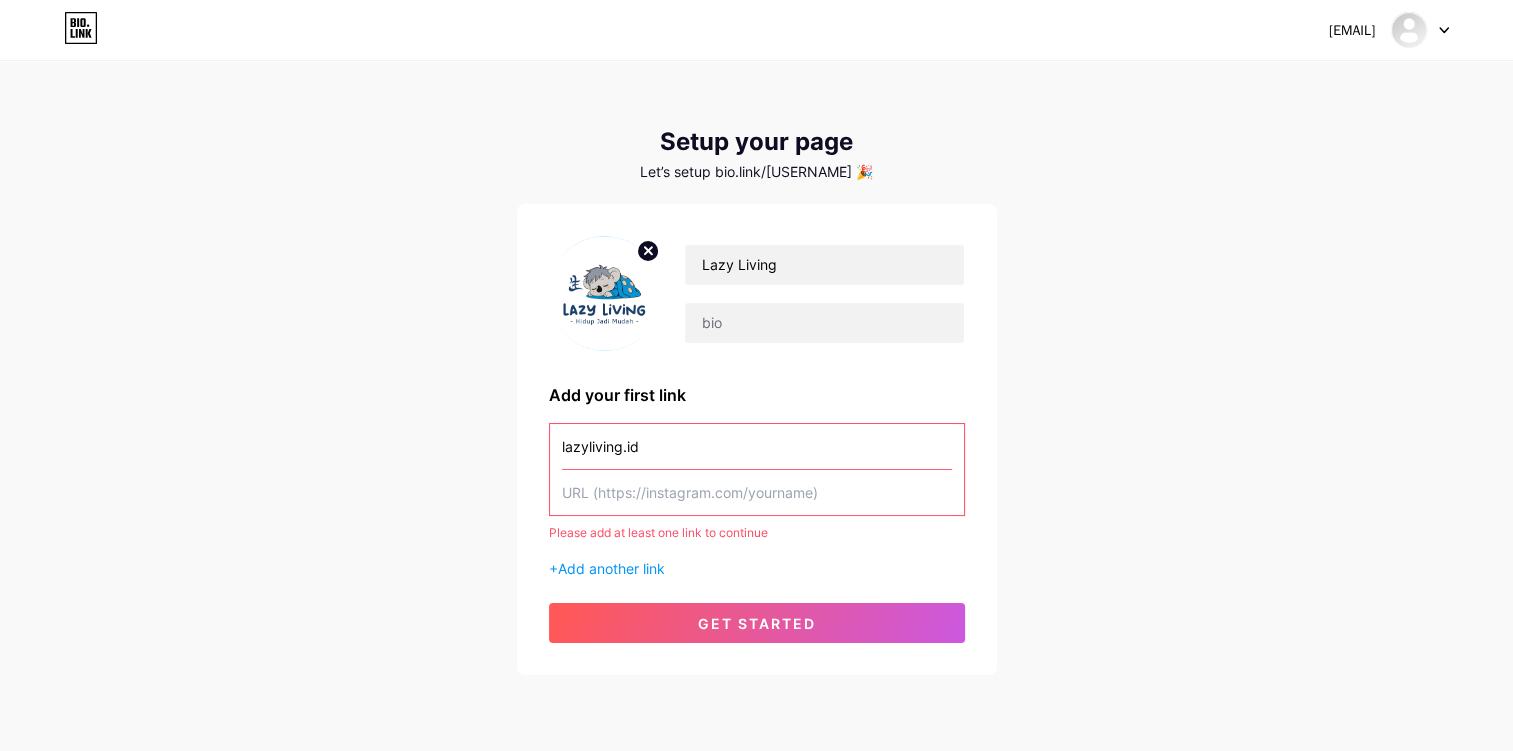 click at bounding box center [757, 492] 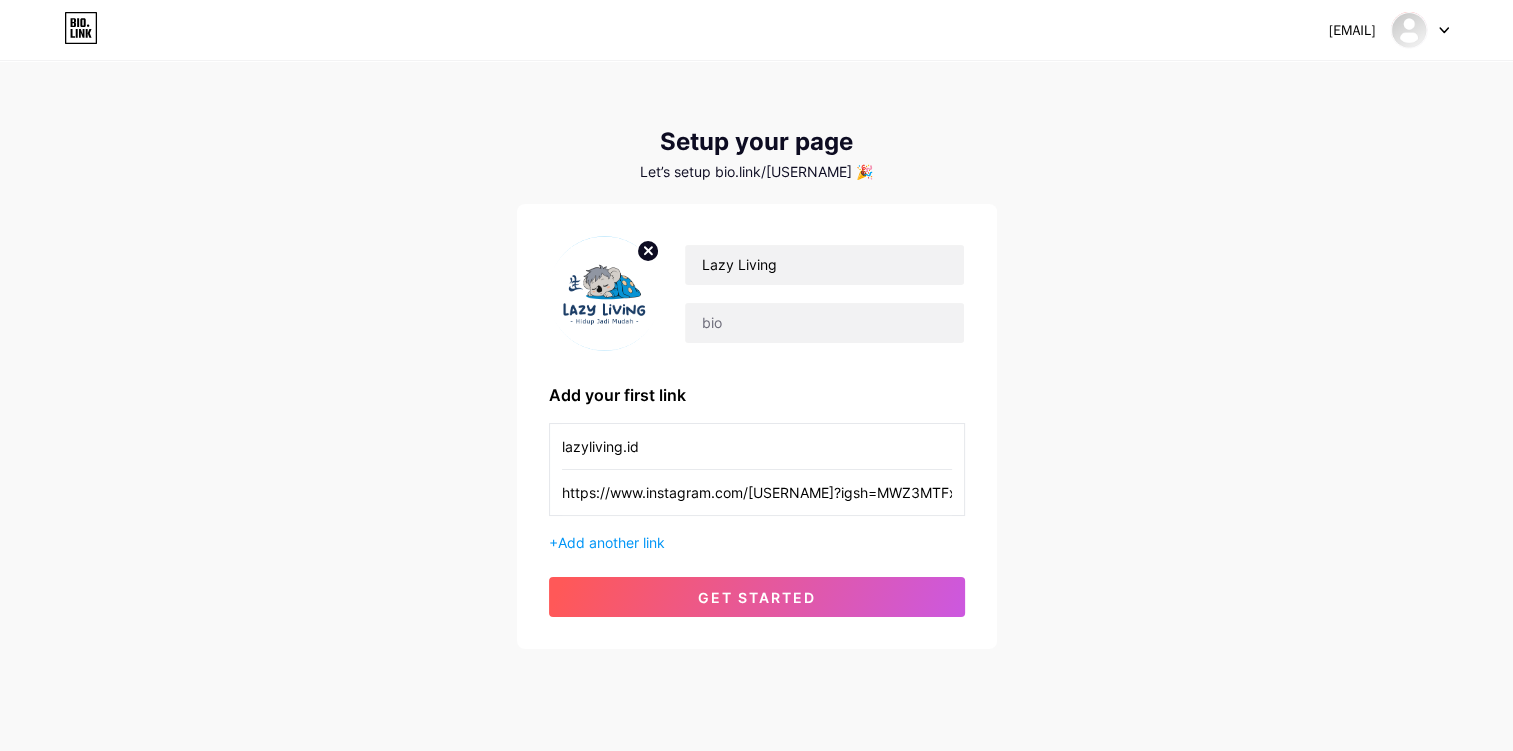scroll, scrollTop: 0, scrollLeft: 105, axis: horizontal 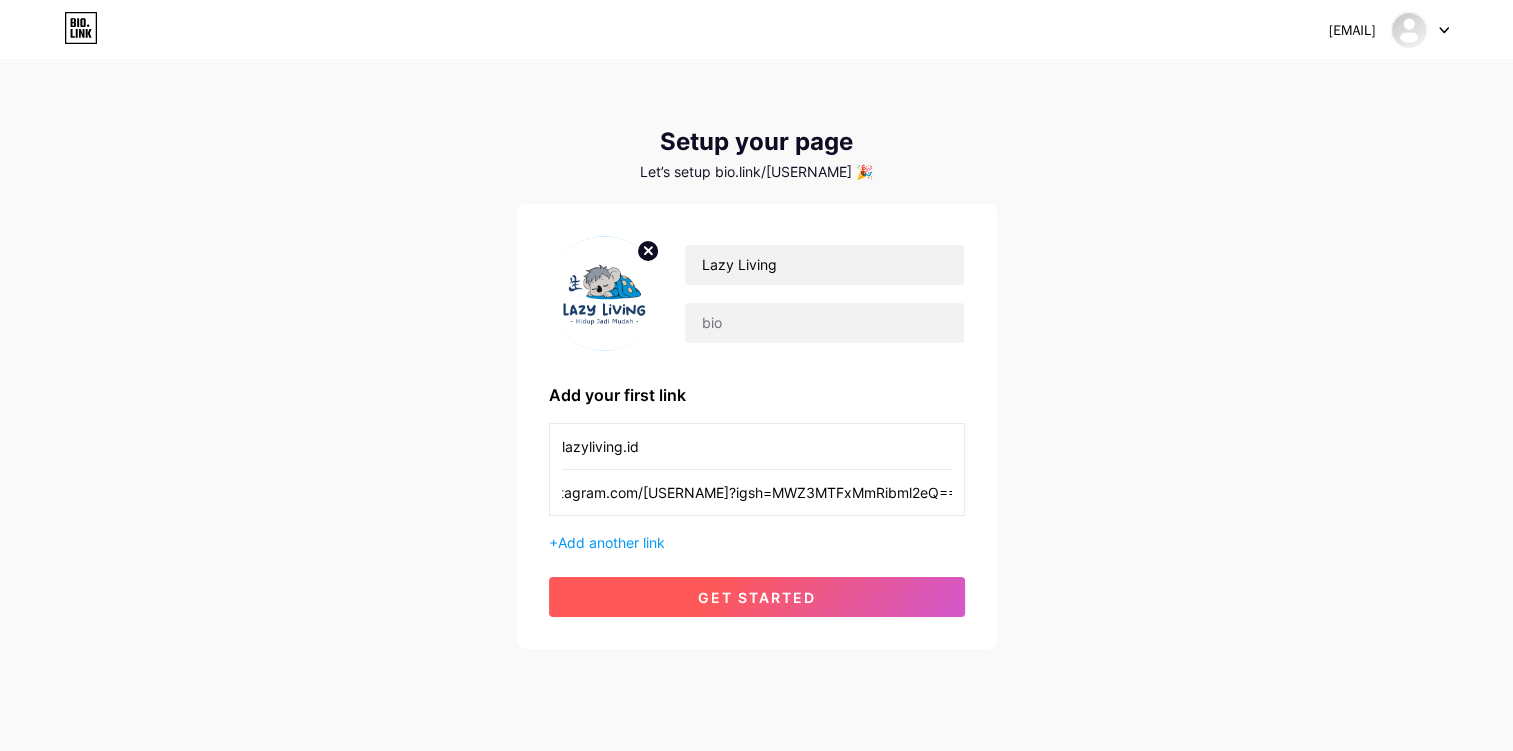 type on "https://www.instagram.com/[USERNAME]?igsh=MWZ3MTFxMmRibml2eQ==" 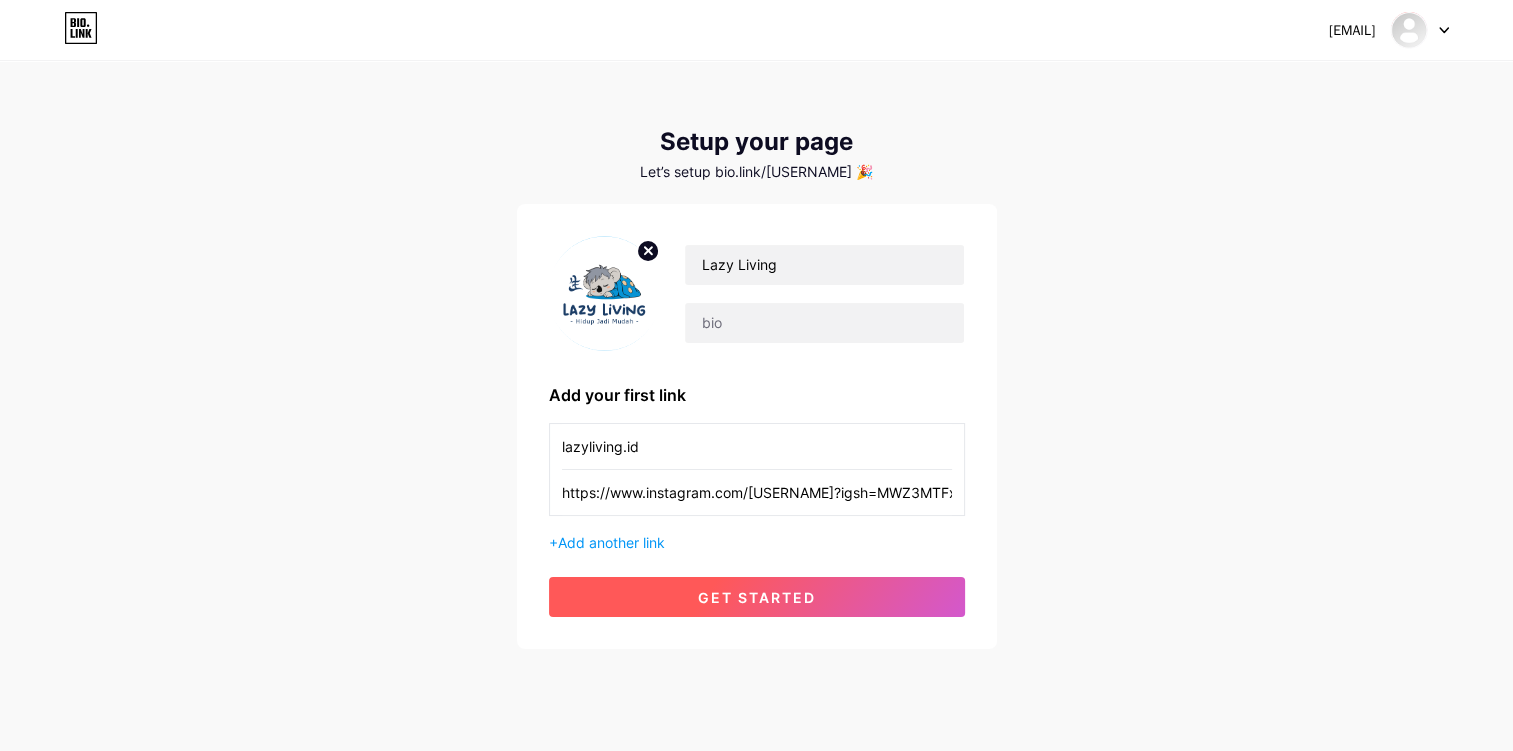 click on "get started" at bounding box center [757, 597] 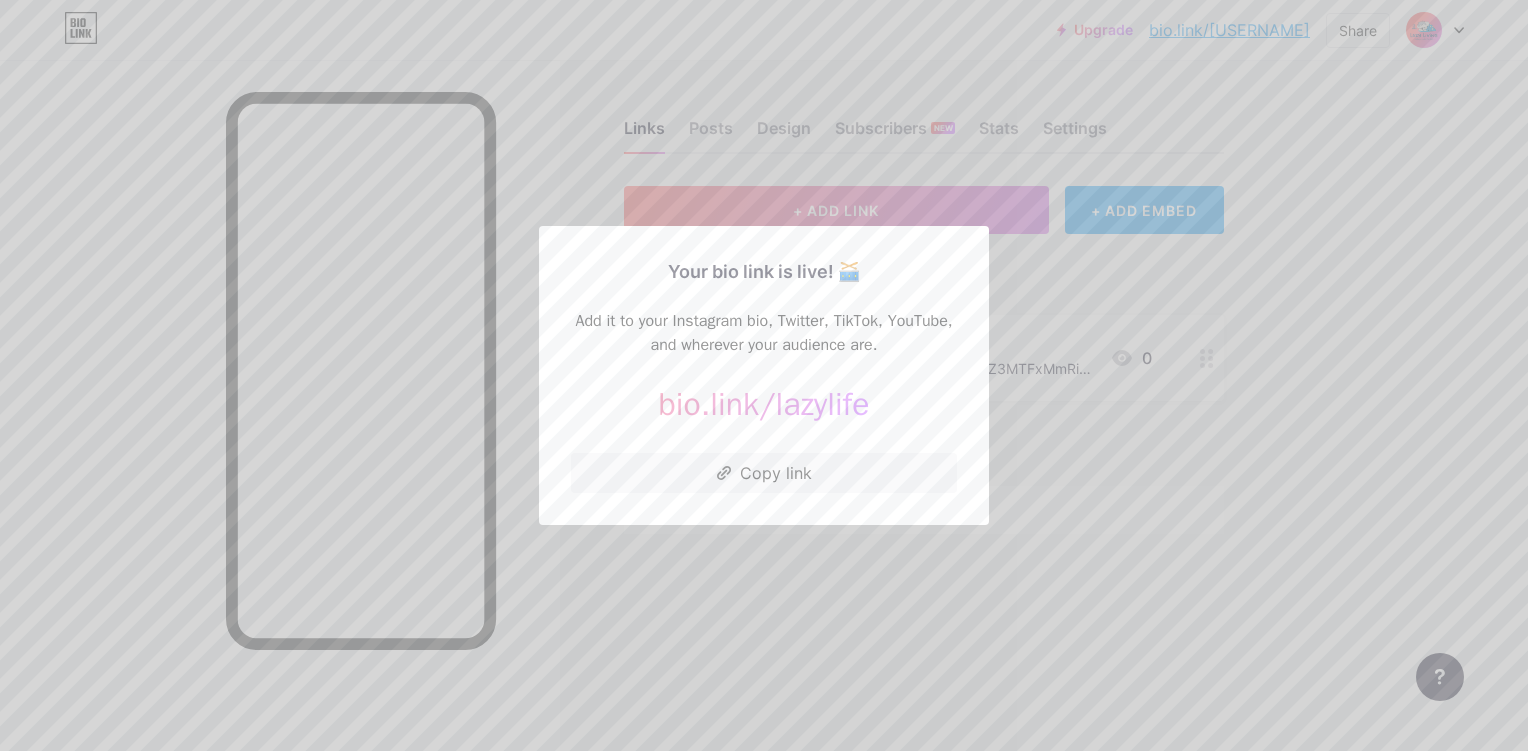 click at bounding box center (764, 375) 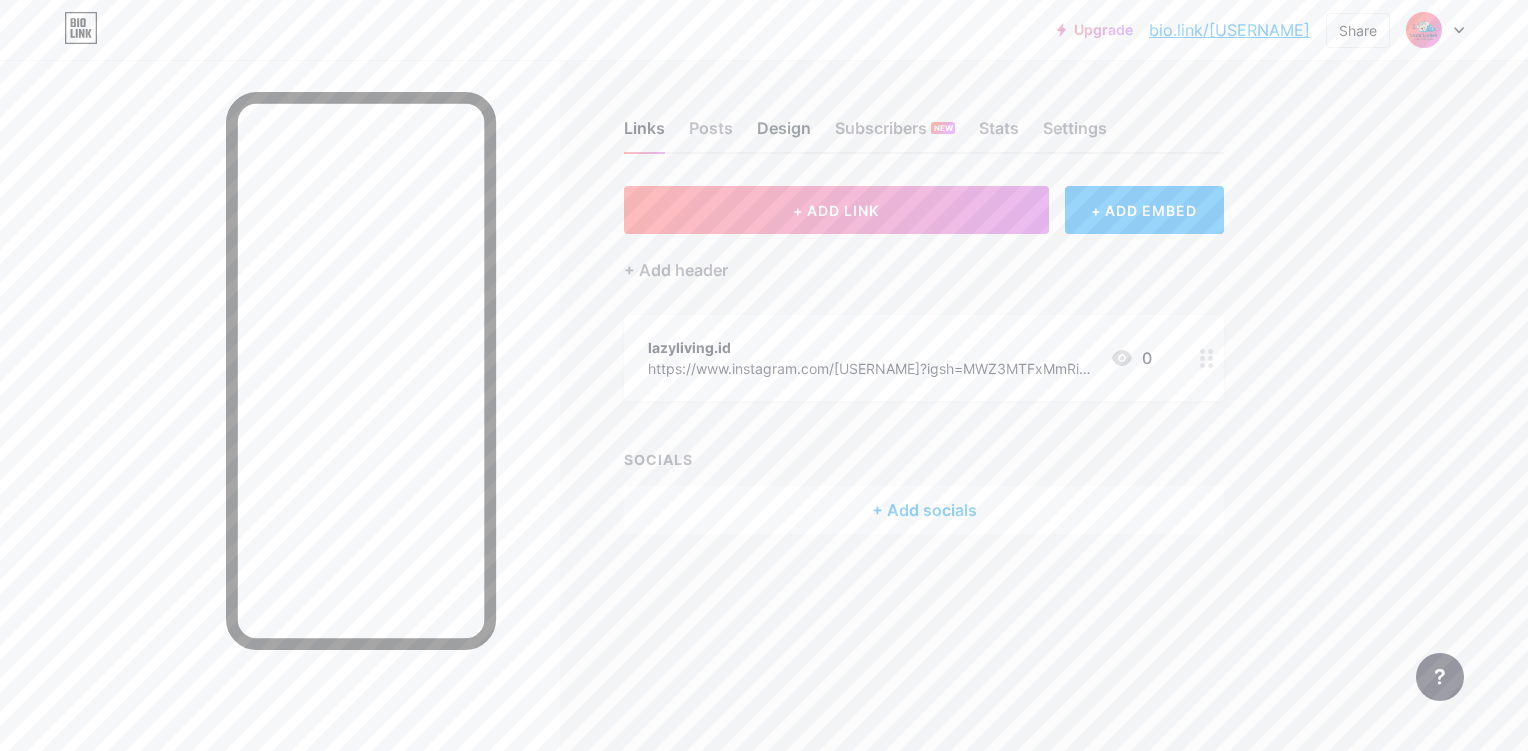 click on "Design" at bounding box center [784, 134] 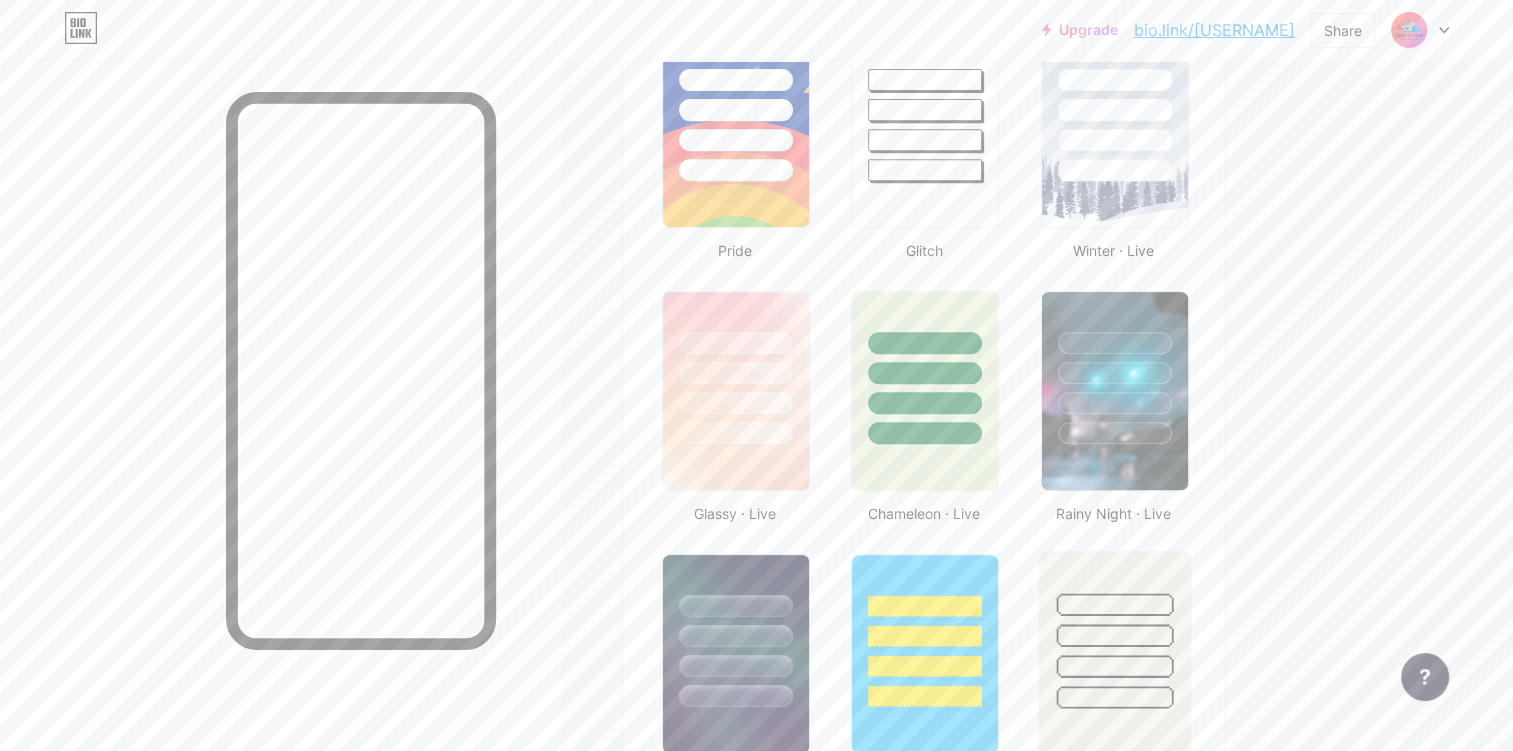 scroll, scrollTop: 800, scrollLeft: 0, axis: vertical 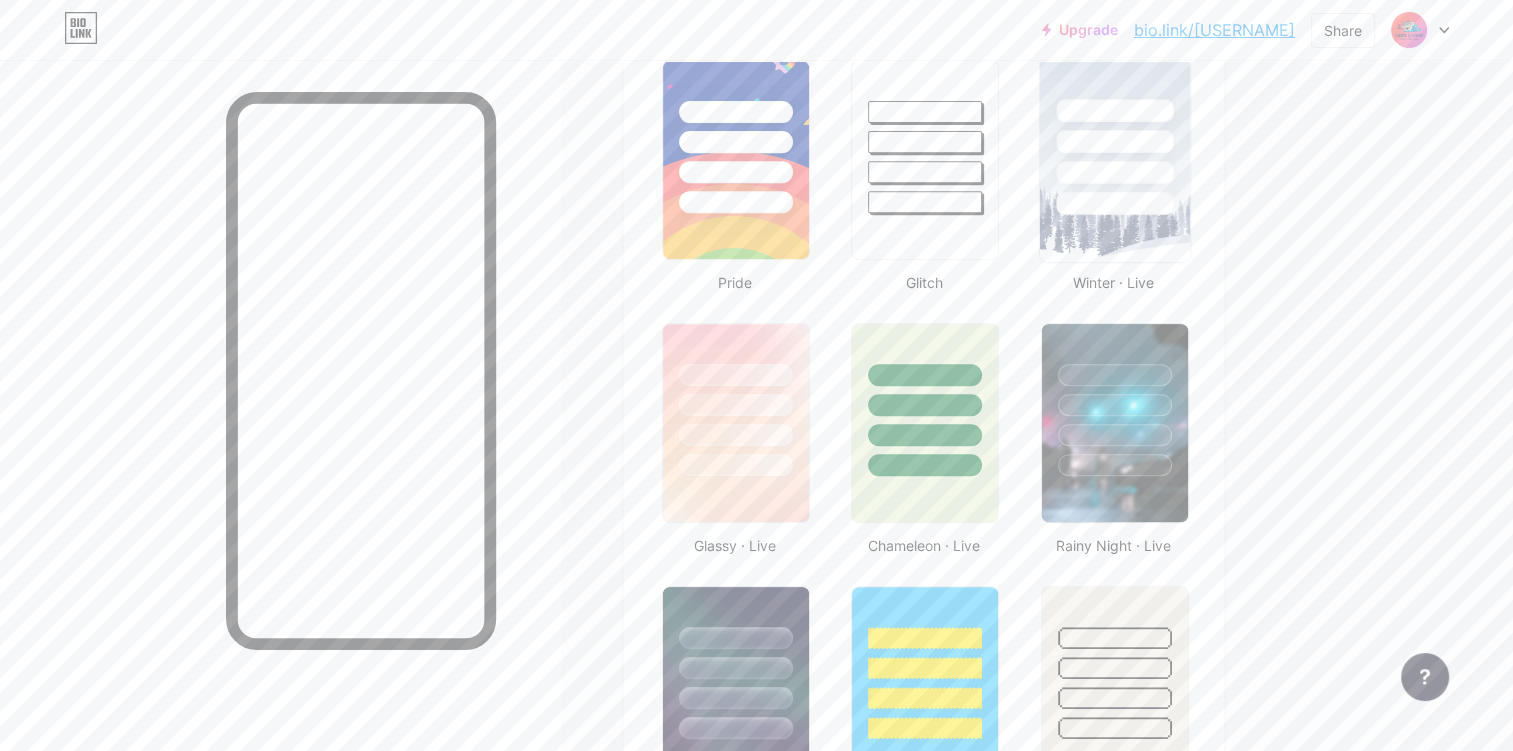 click at bounding box center (1114, 160) 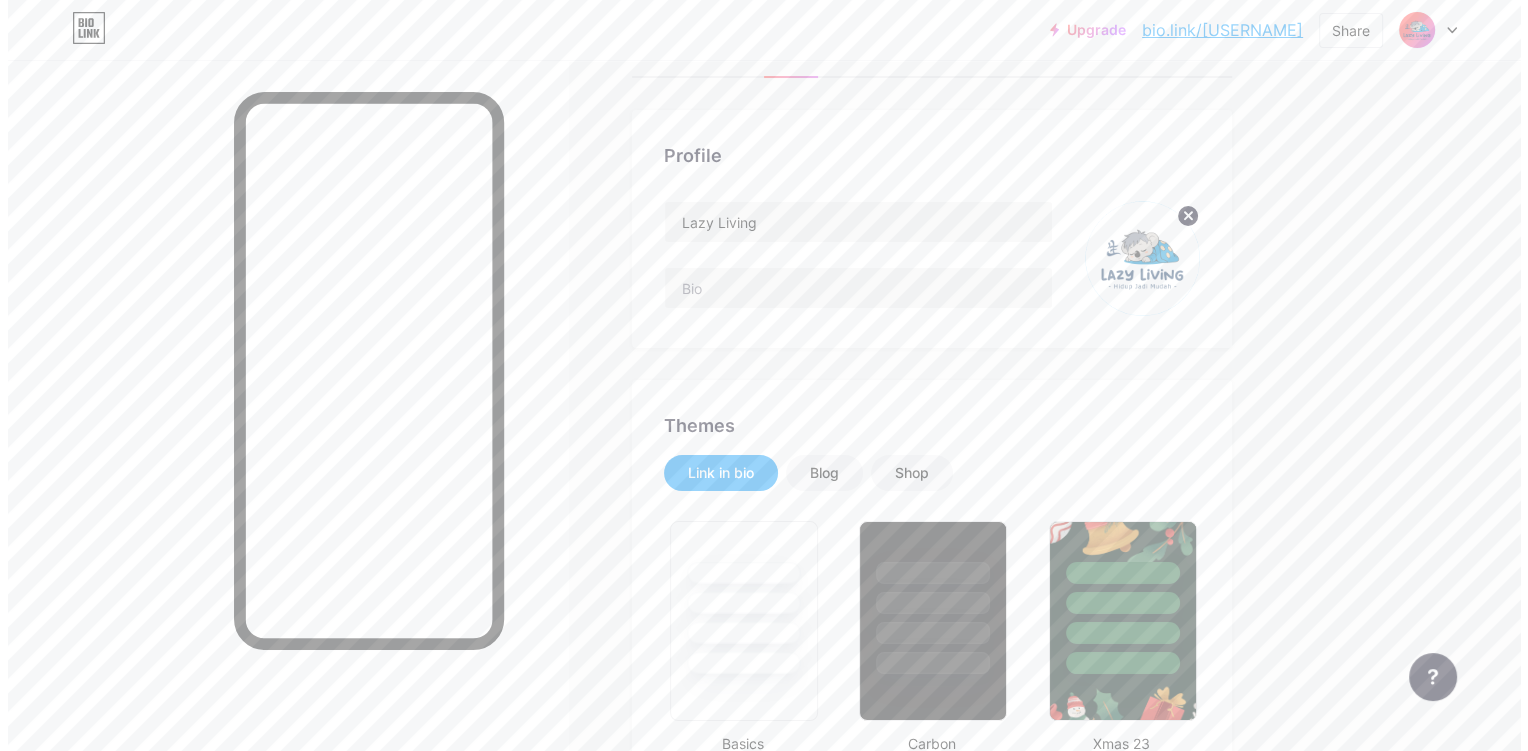 scroll, scrollTop: 0, scrollLeft: 0, axis: both 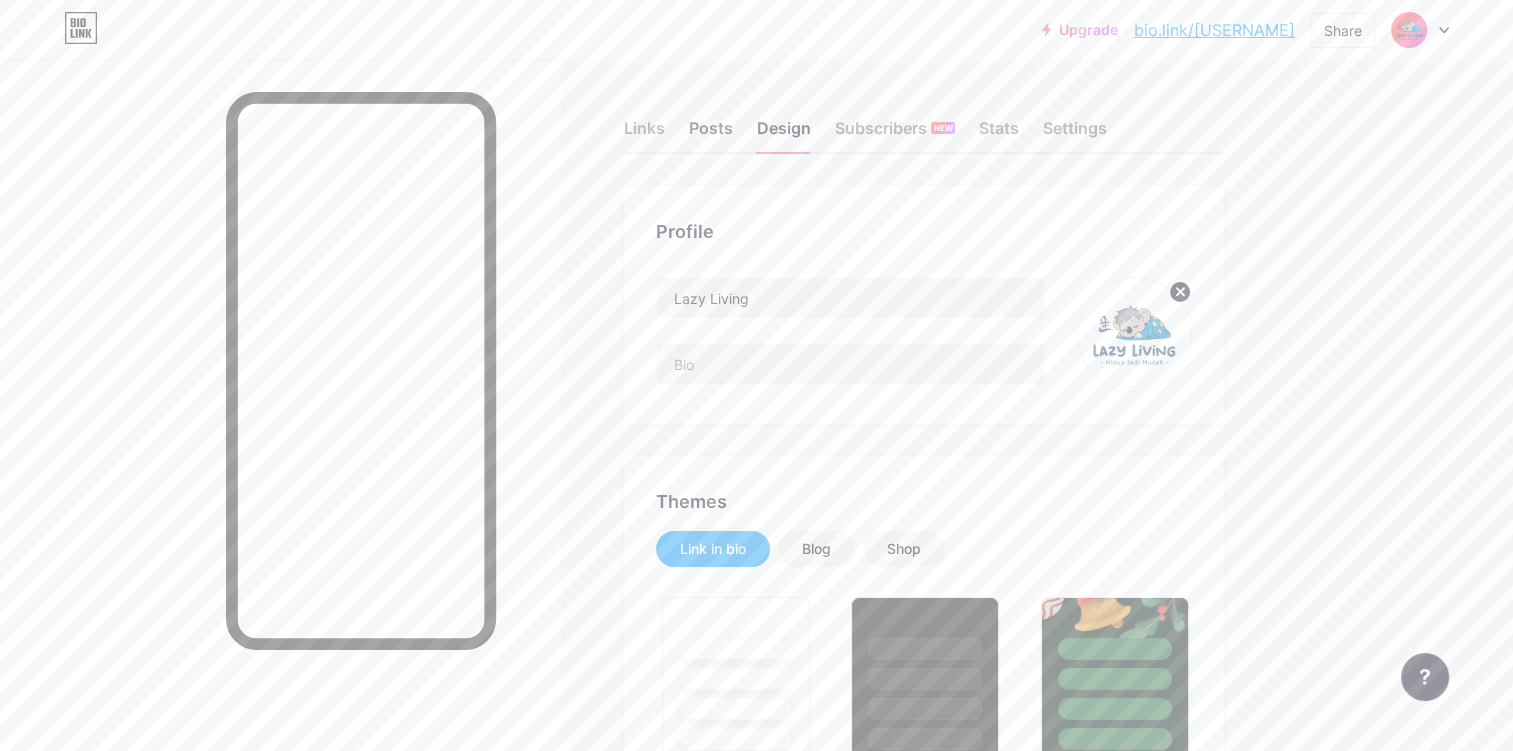 click on "Posts" at bounding box center (711, 134) 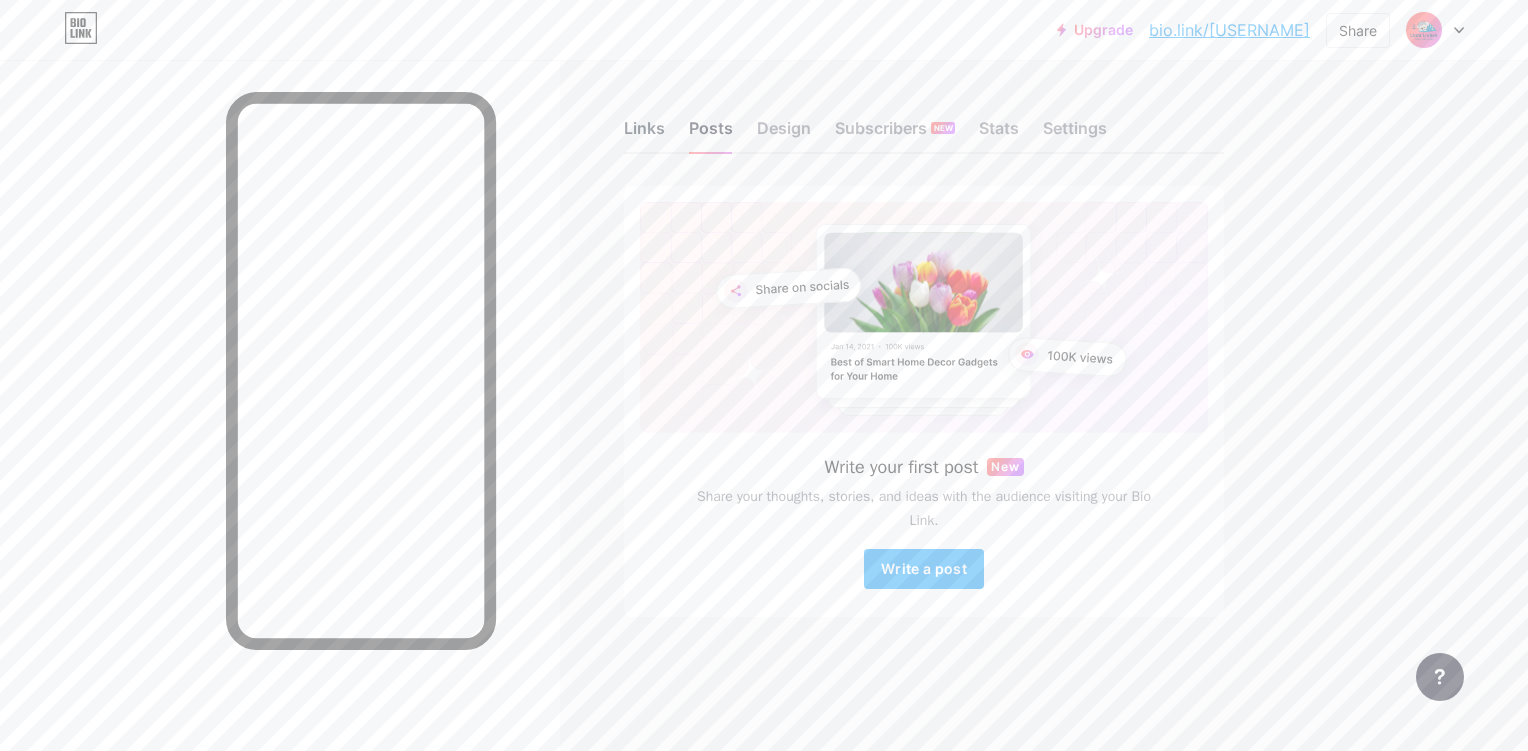 click on "Links" at bounding box center [644, 134] 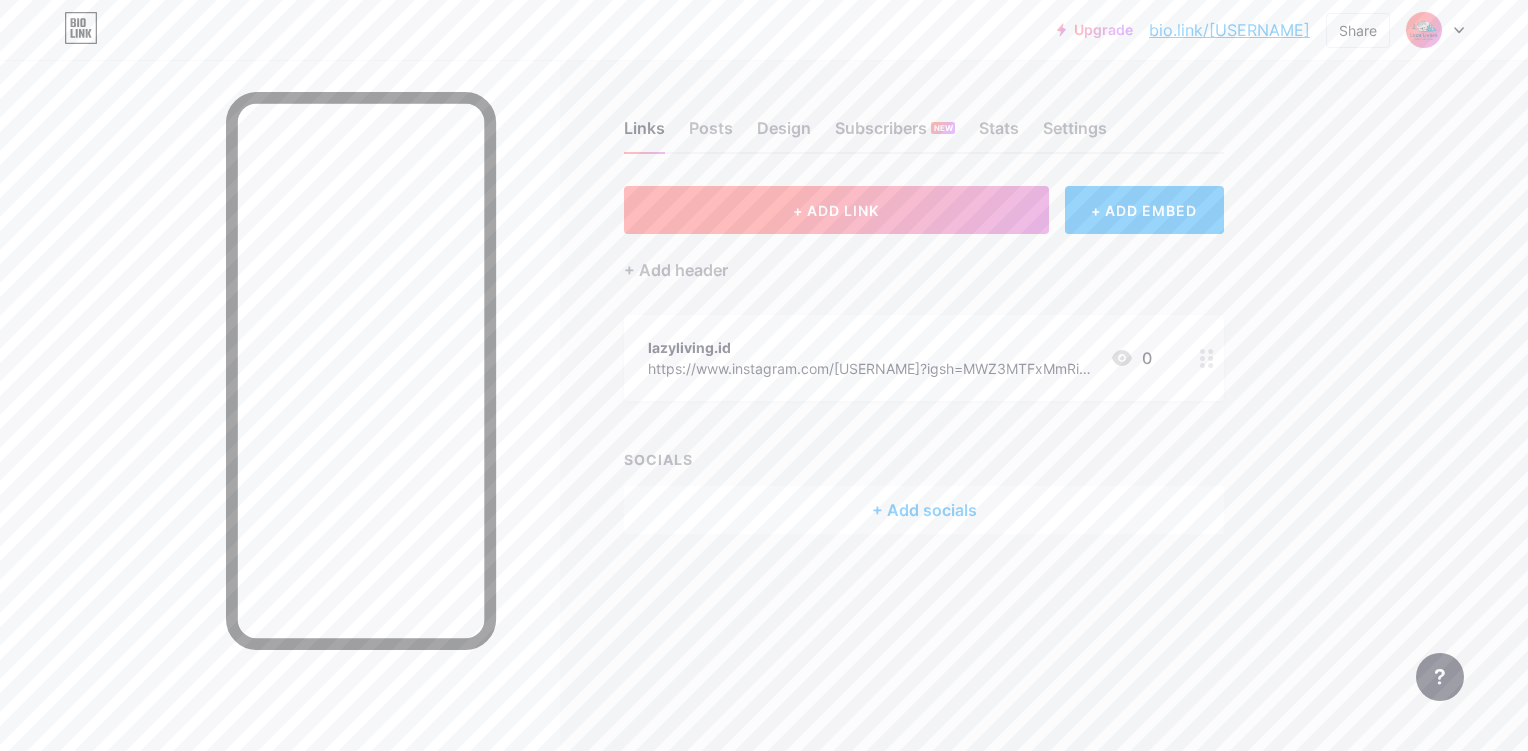 click on "+ ADD LINK" at bounding box center (836, 210) 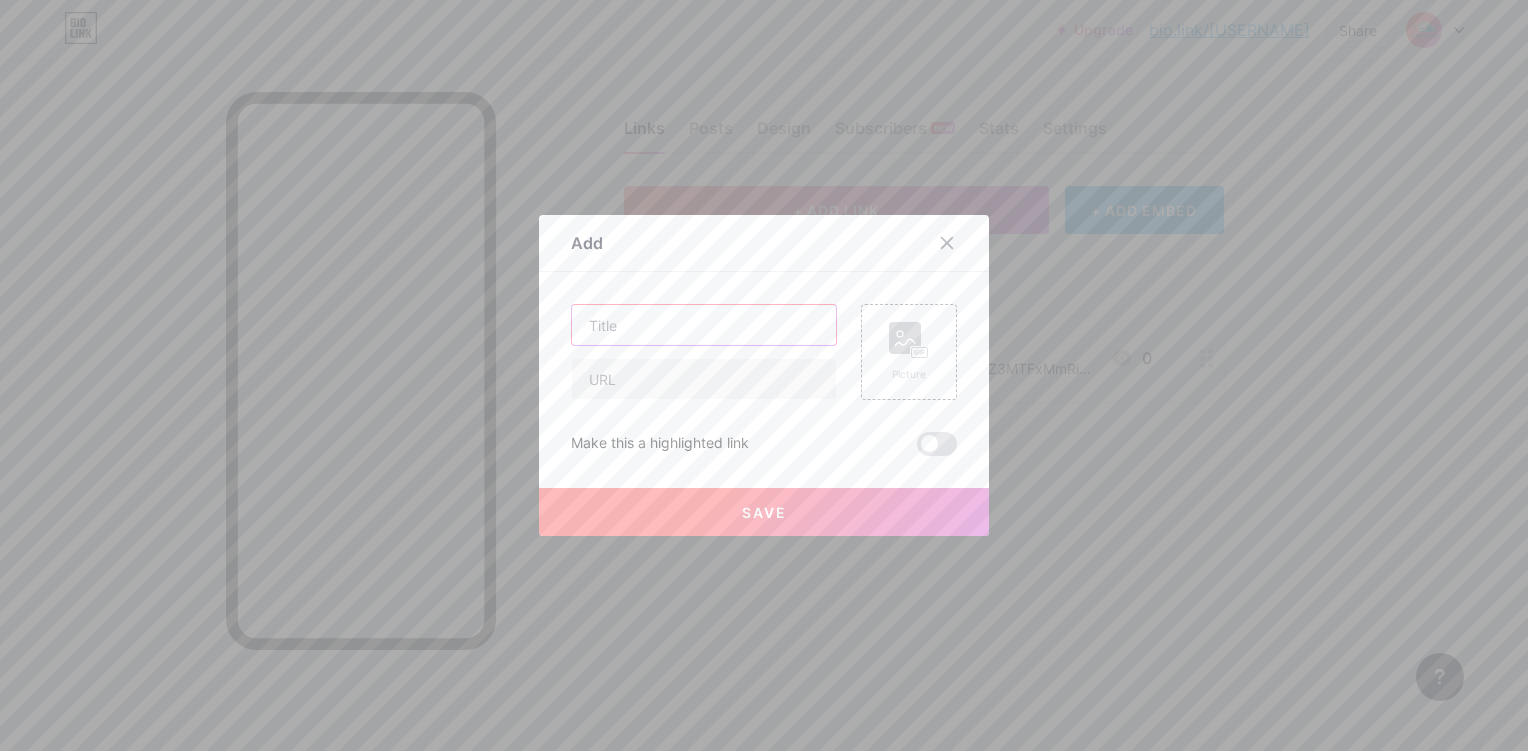 click at bounding box center [704, 325] 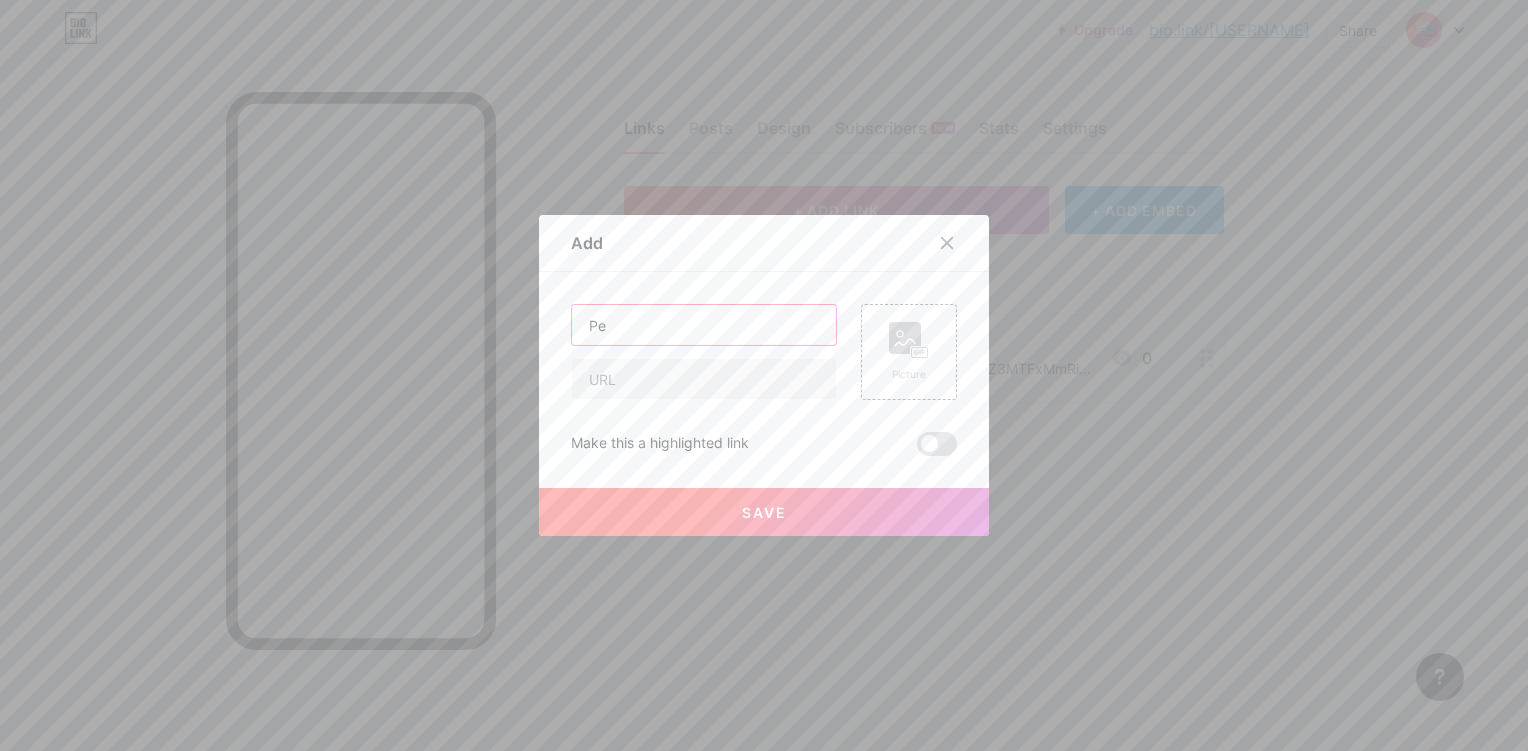 type on "P" 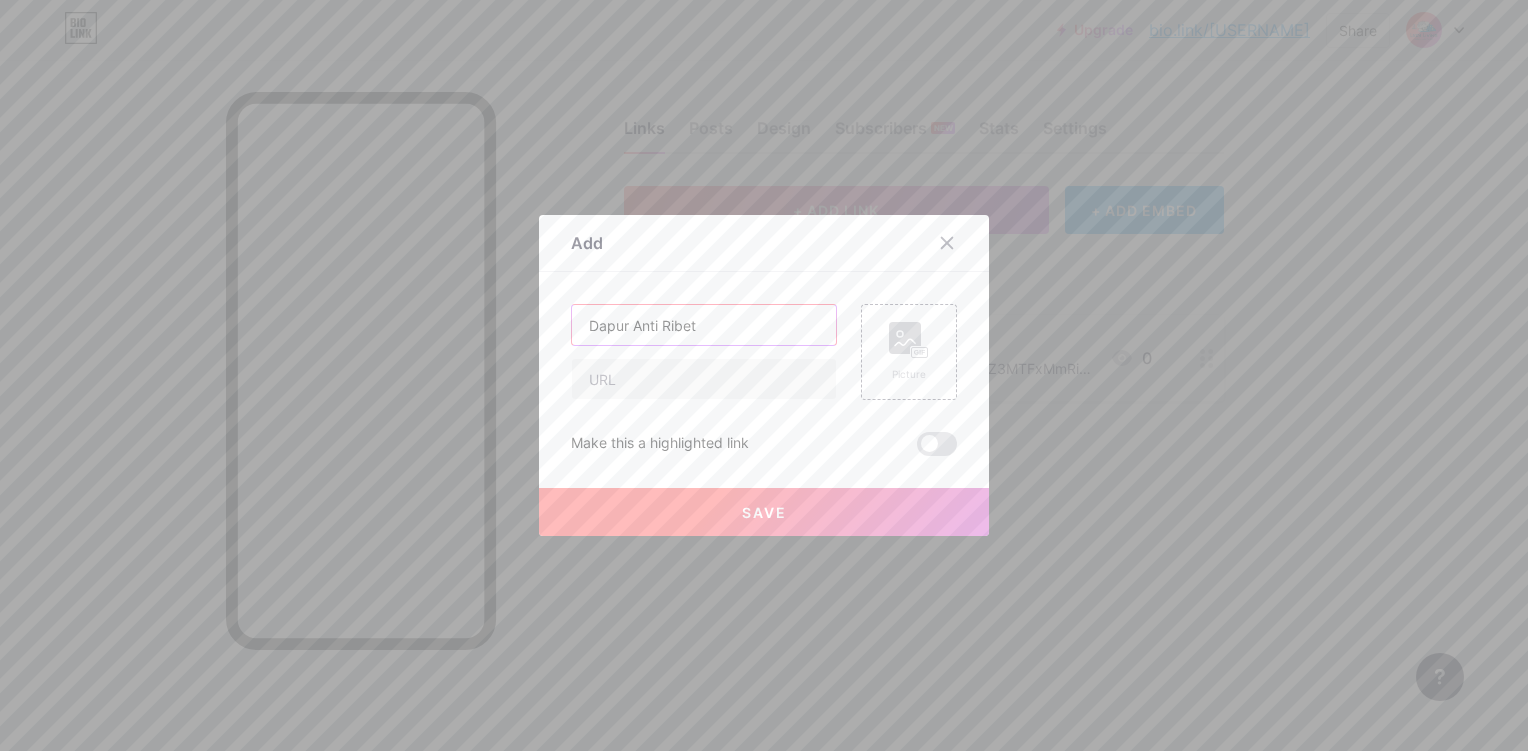 type on "Dapur Anti Ribet" 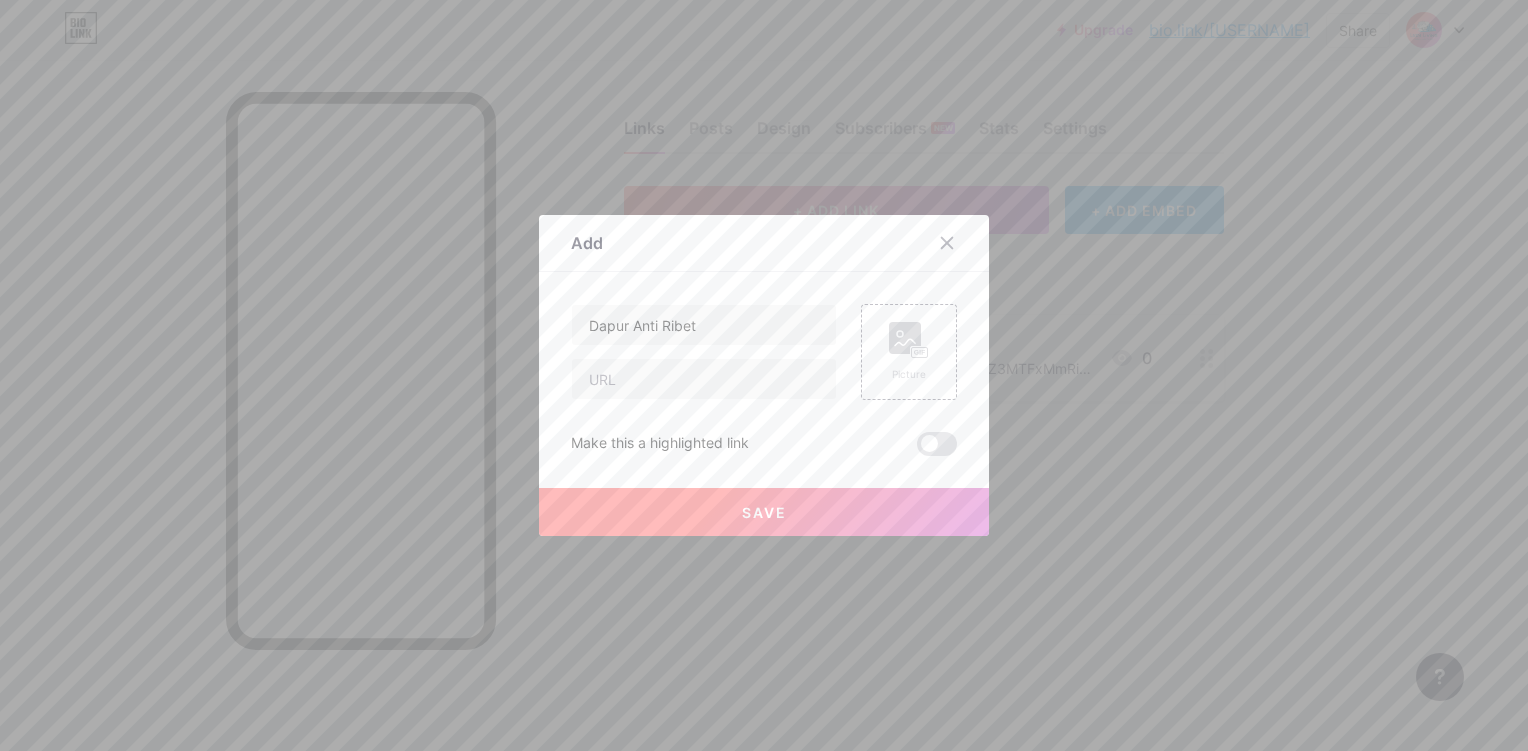 click on "Save" at bounding box center (764, 512) 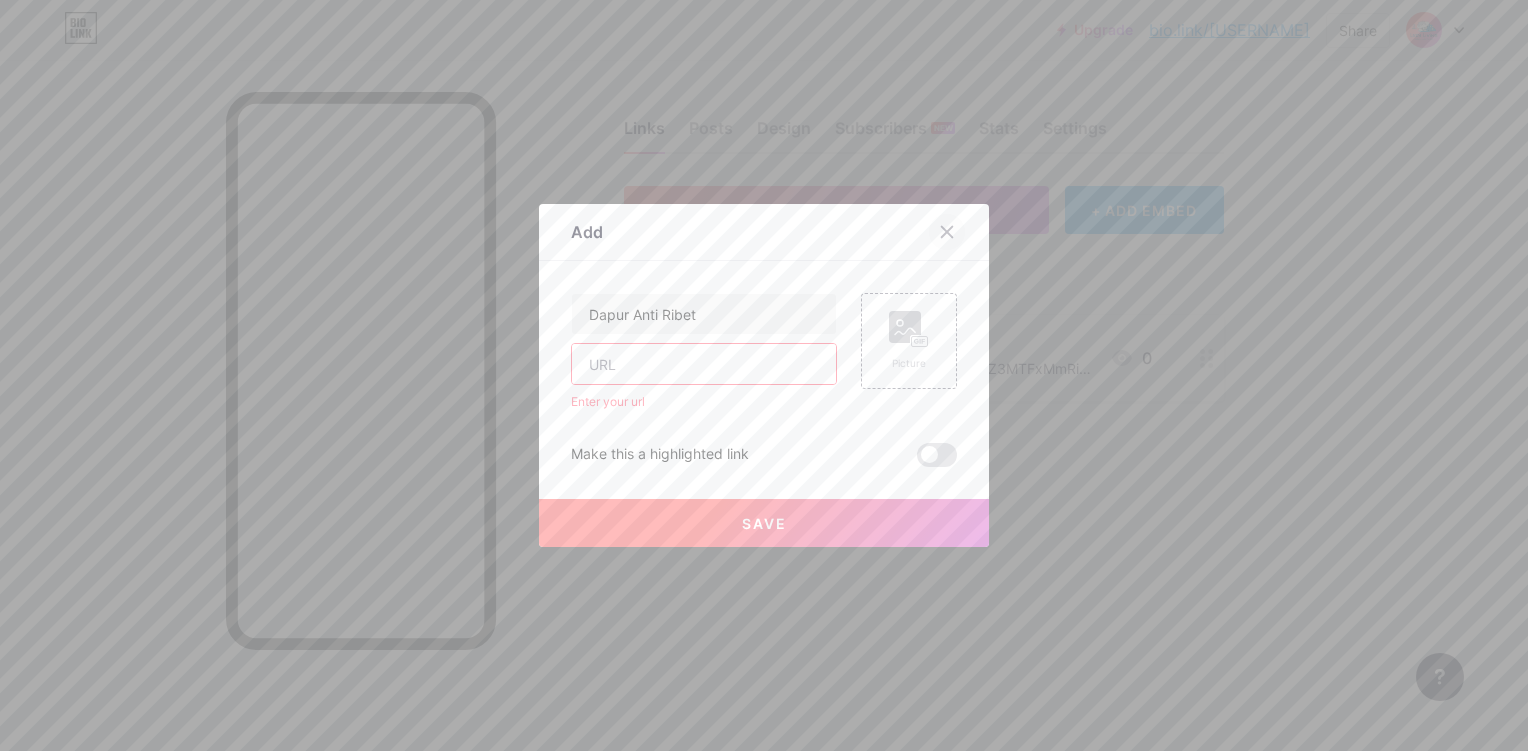 click 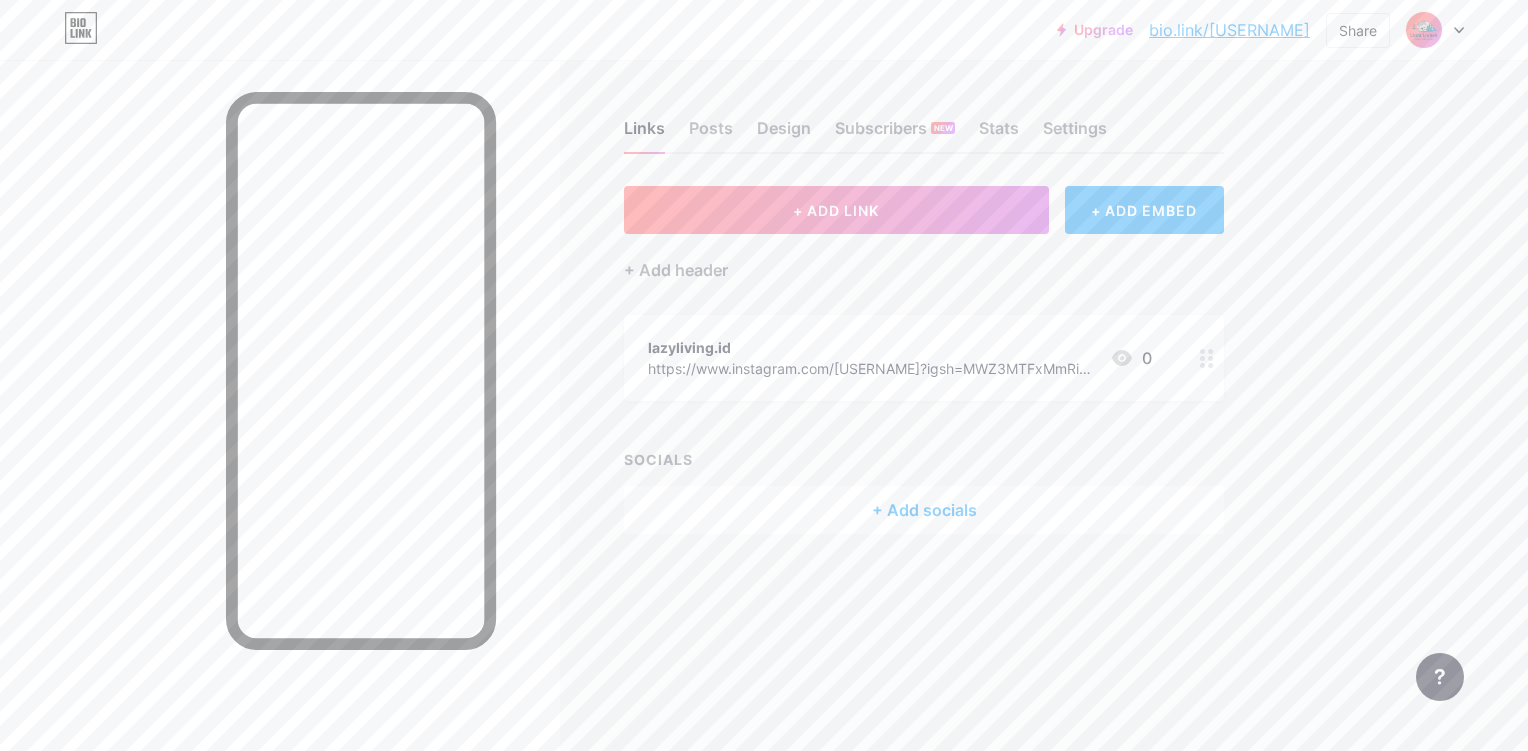 click on "+ ADD EMBED" at bounding box center (1144, 210) 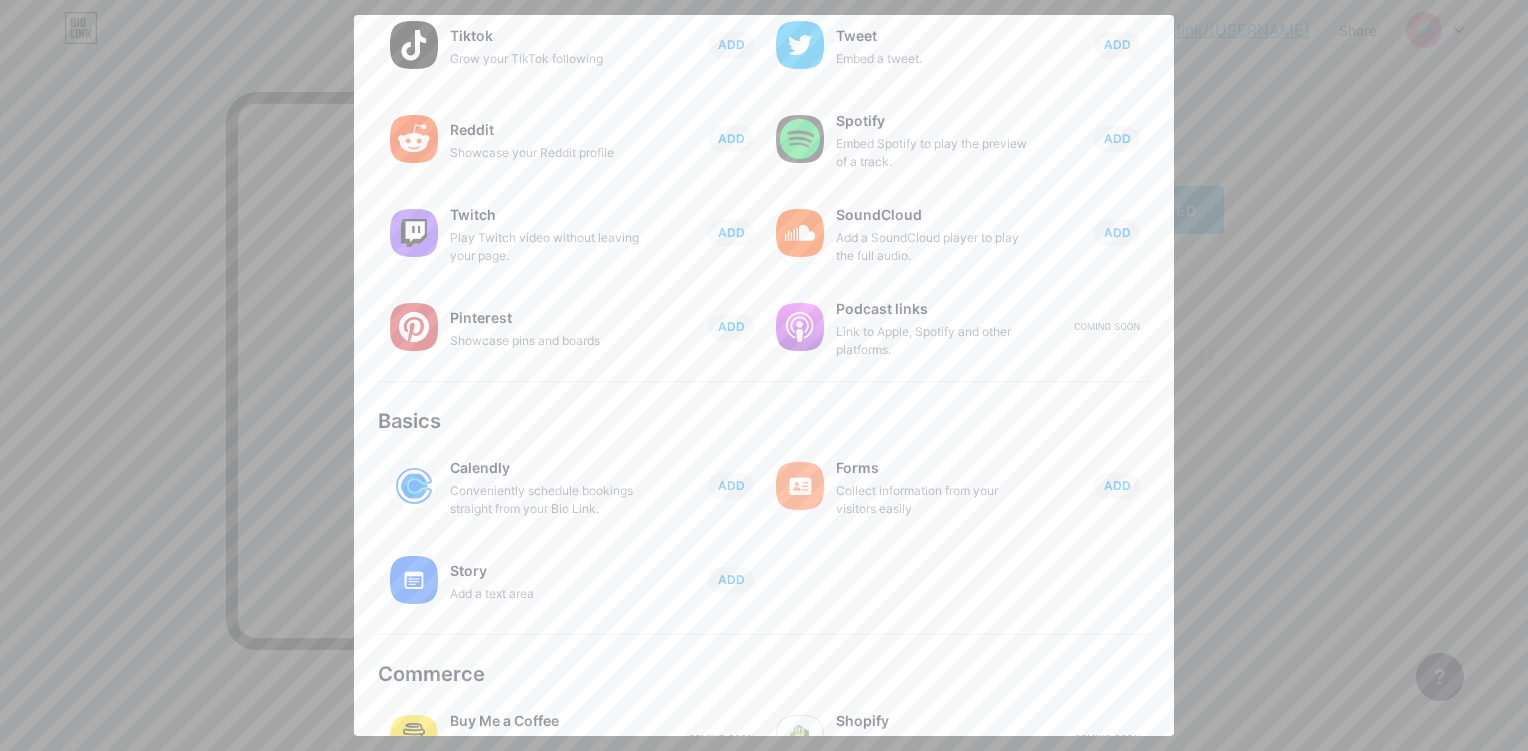 scroll, scrollTop: 296, scrollLeft: 0, axis: vertical 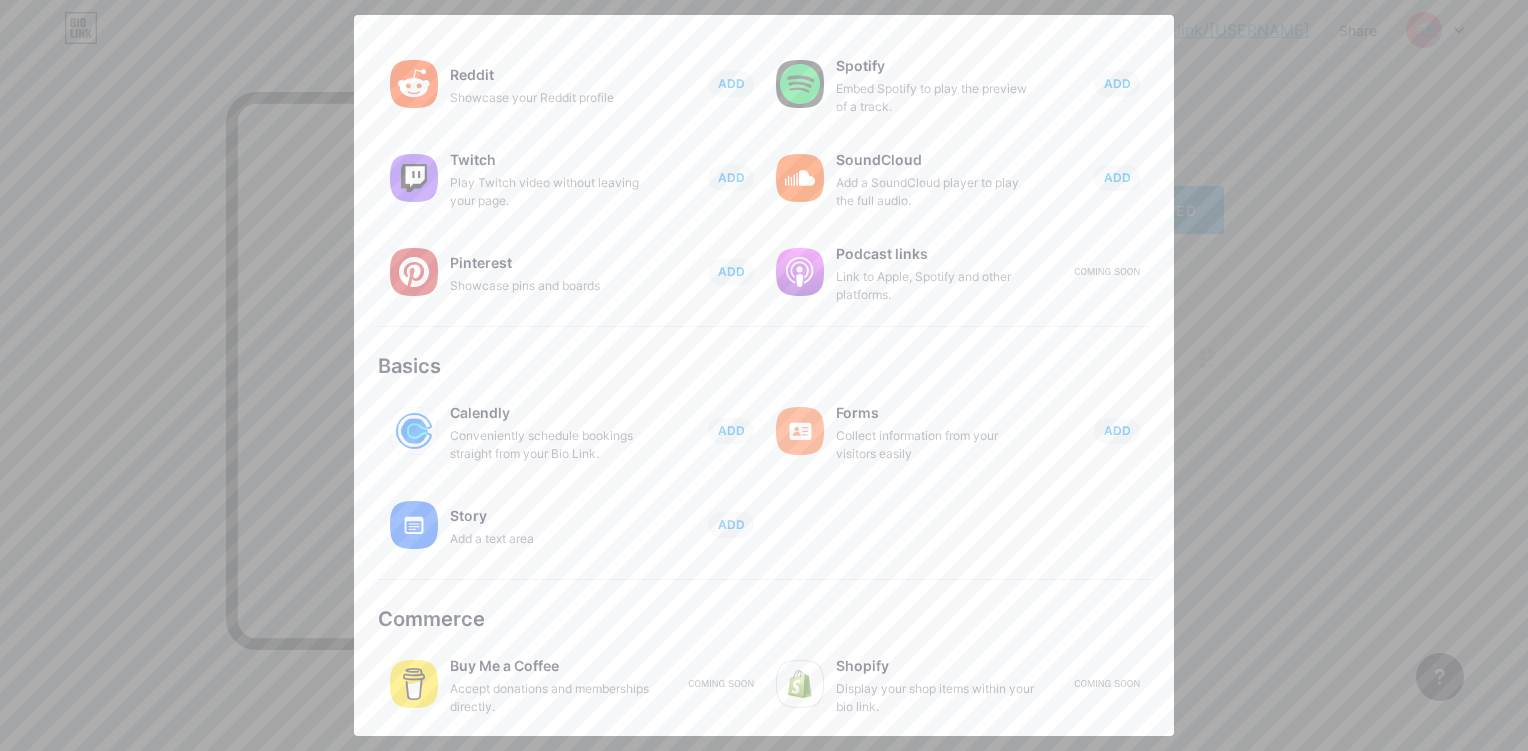 click on "Shopify
Display your shop items within your bio link.
Coming soon" at bounding box center [957, 684] 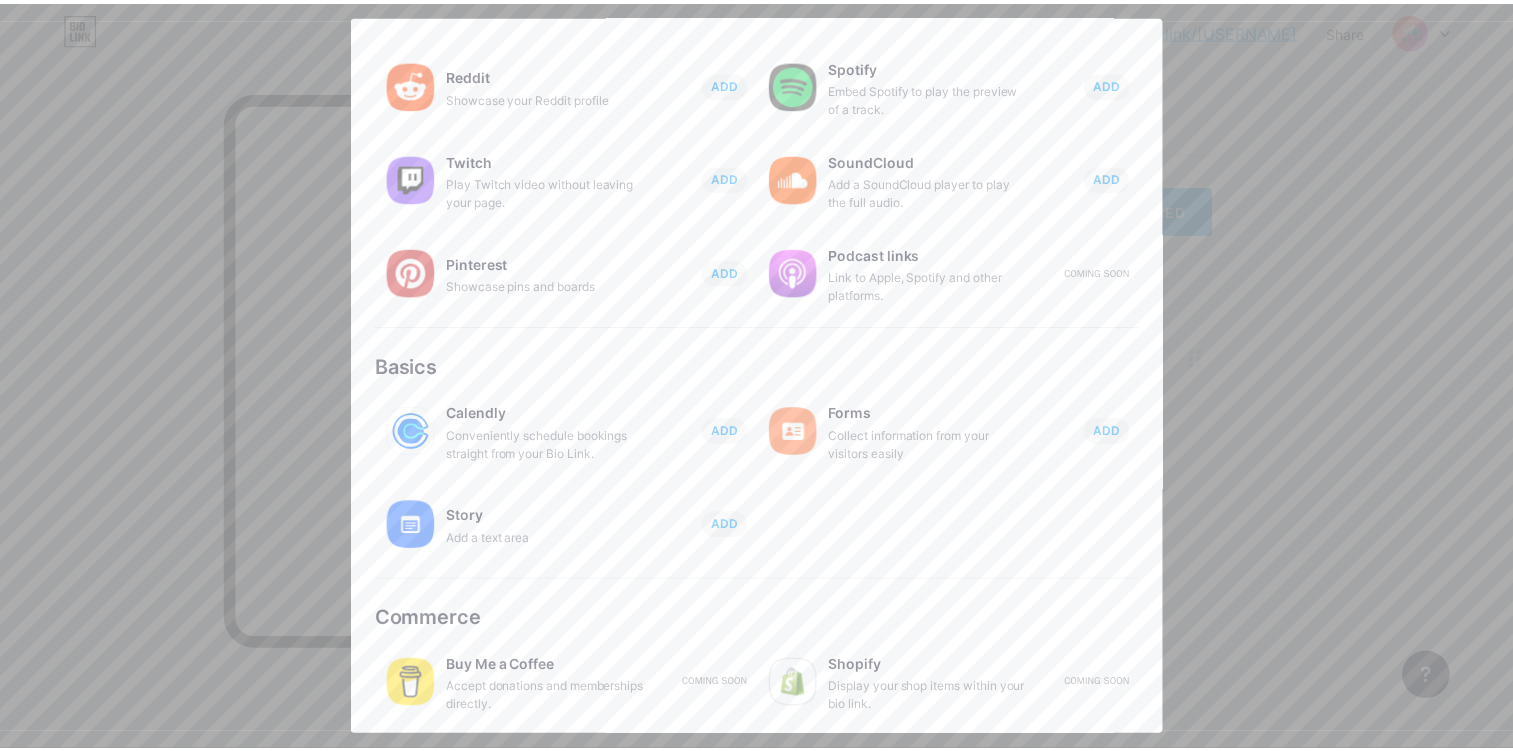 scroll, scrollTop: 0, scrollLeft: 0, axis: both 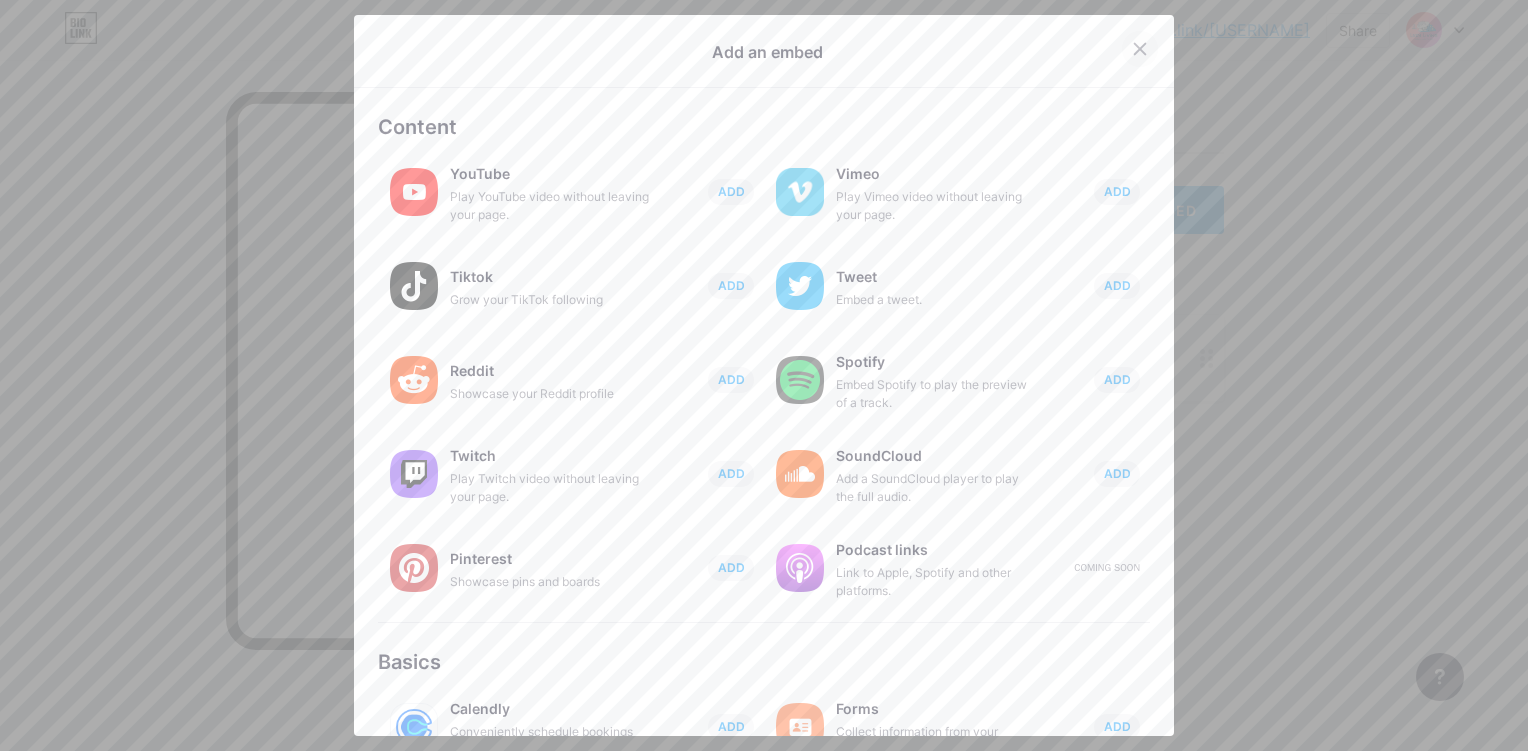 click 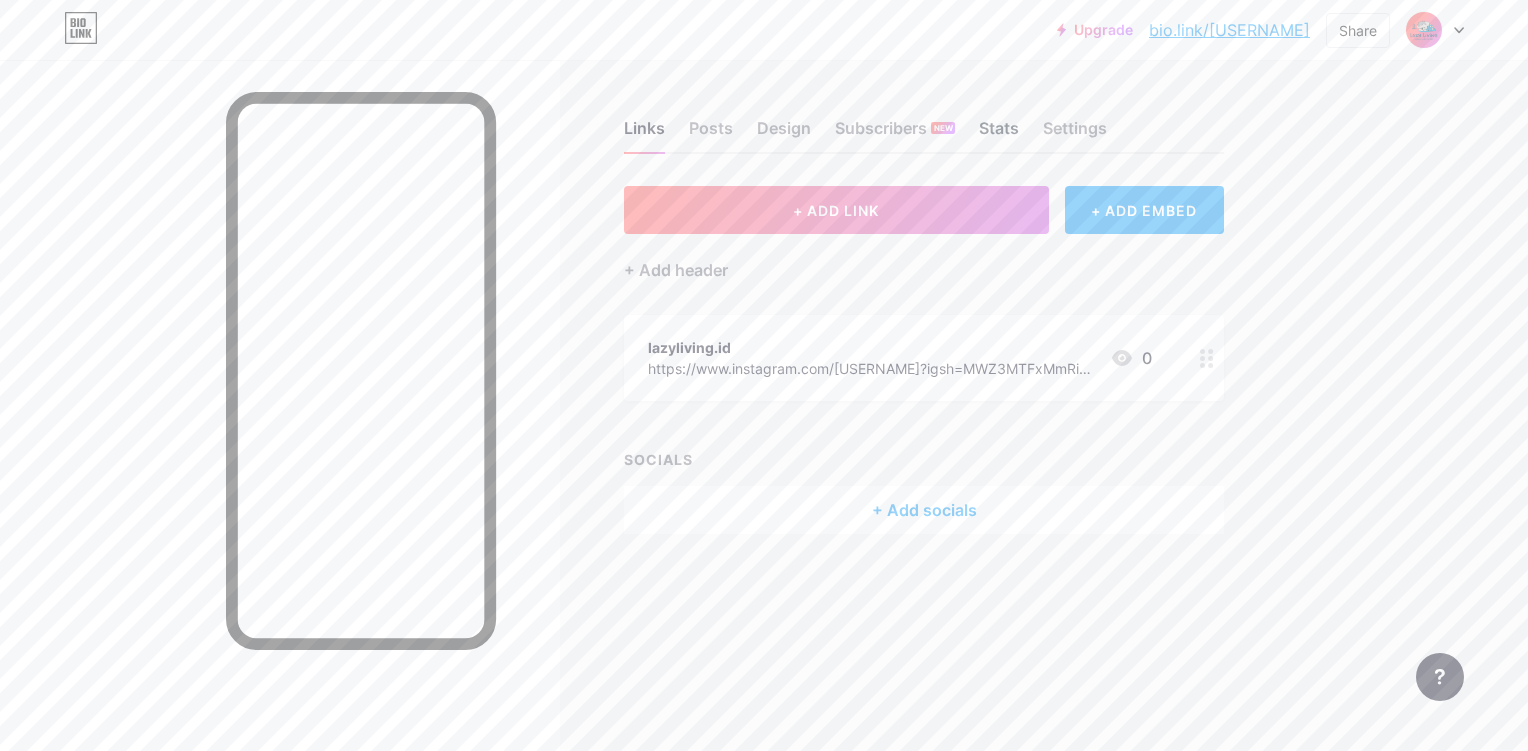 click on "Stats" at bounding box center (999, 134) 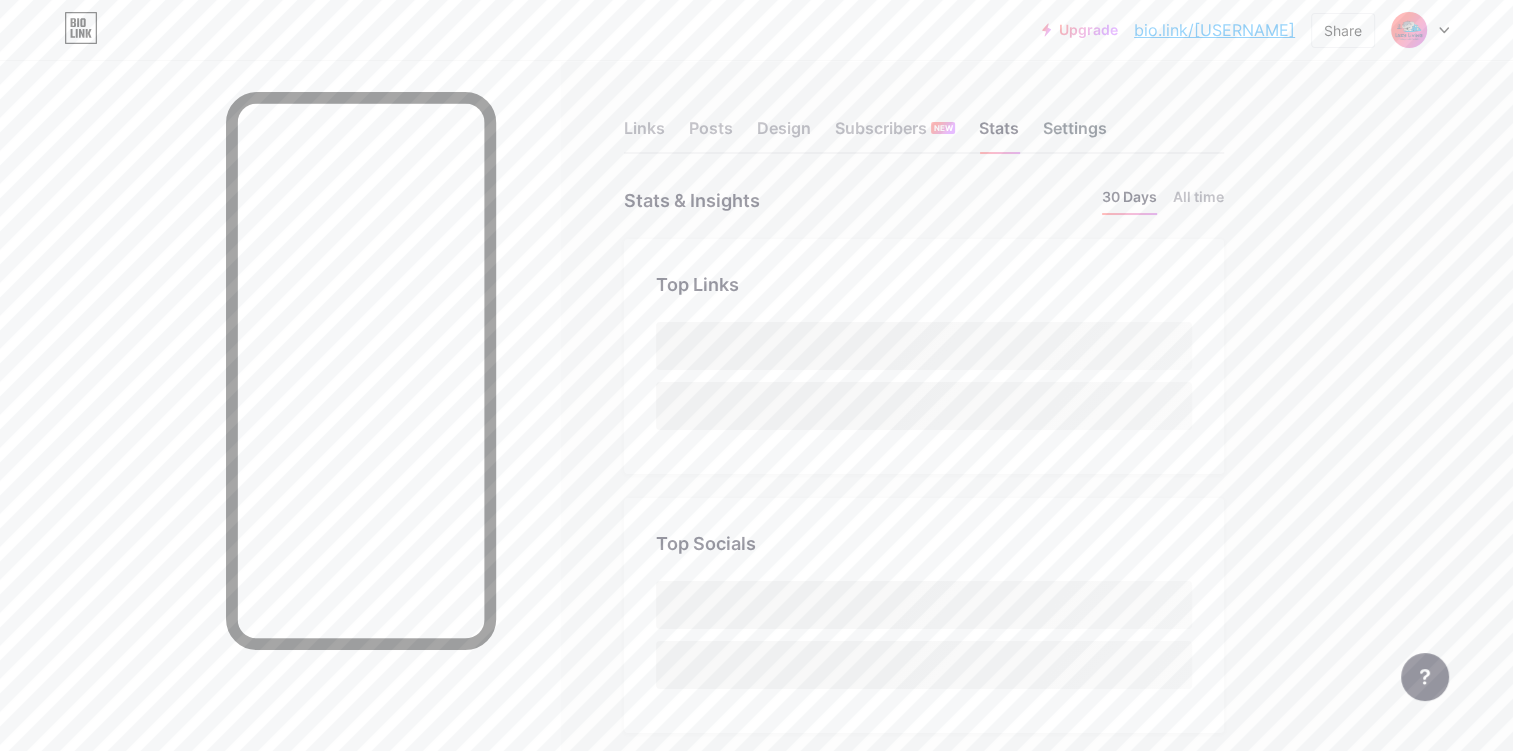 click on "Settings" at bounding box center [1075, 134] 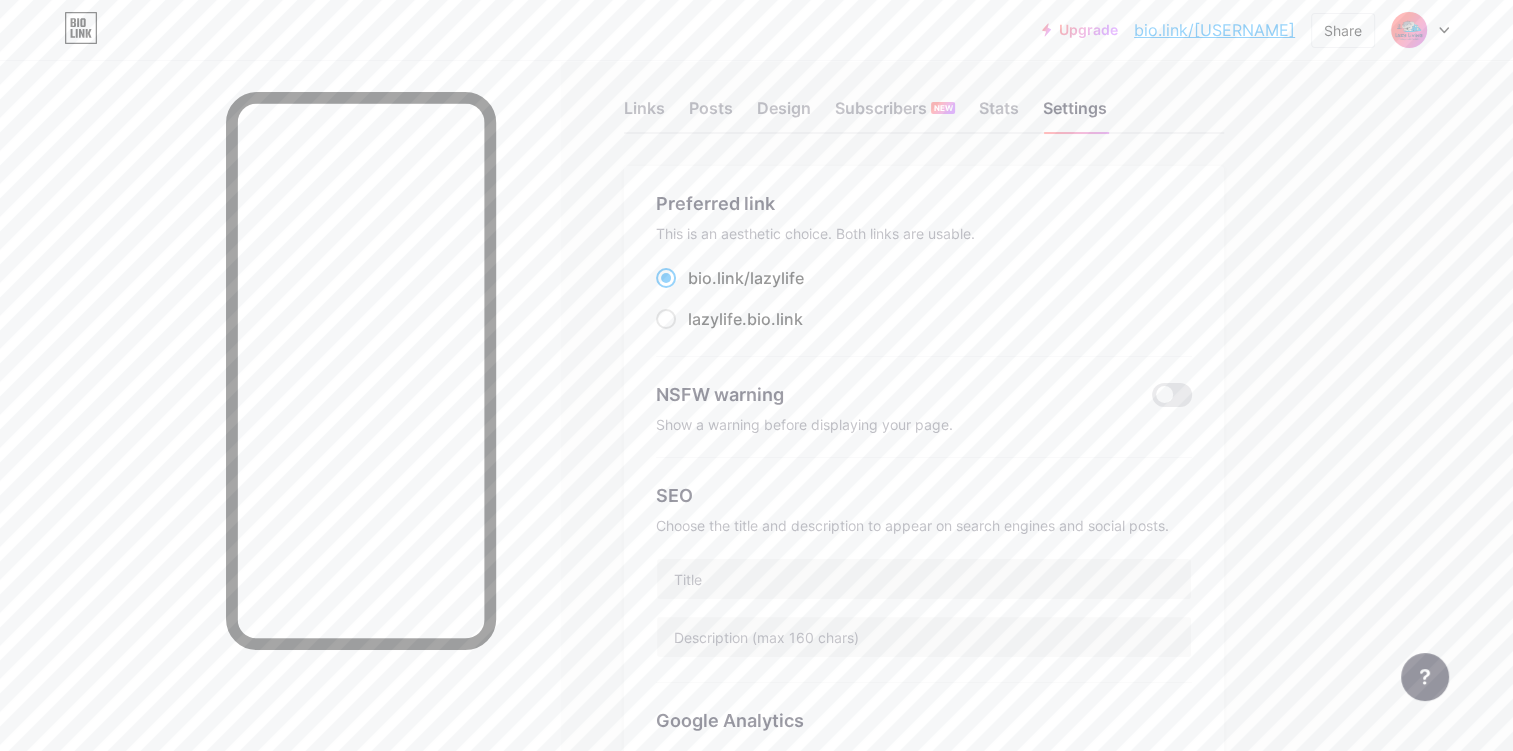 scroll, scrollTop: 0, scrollLeft: 0, axis: both 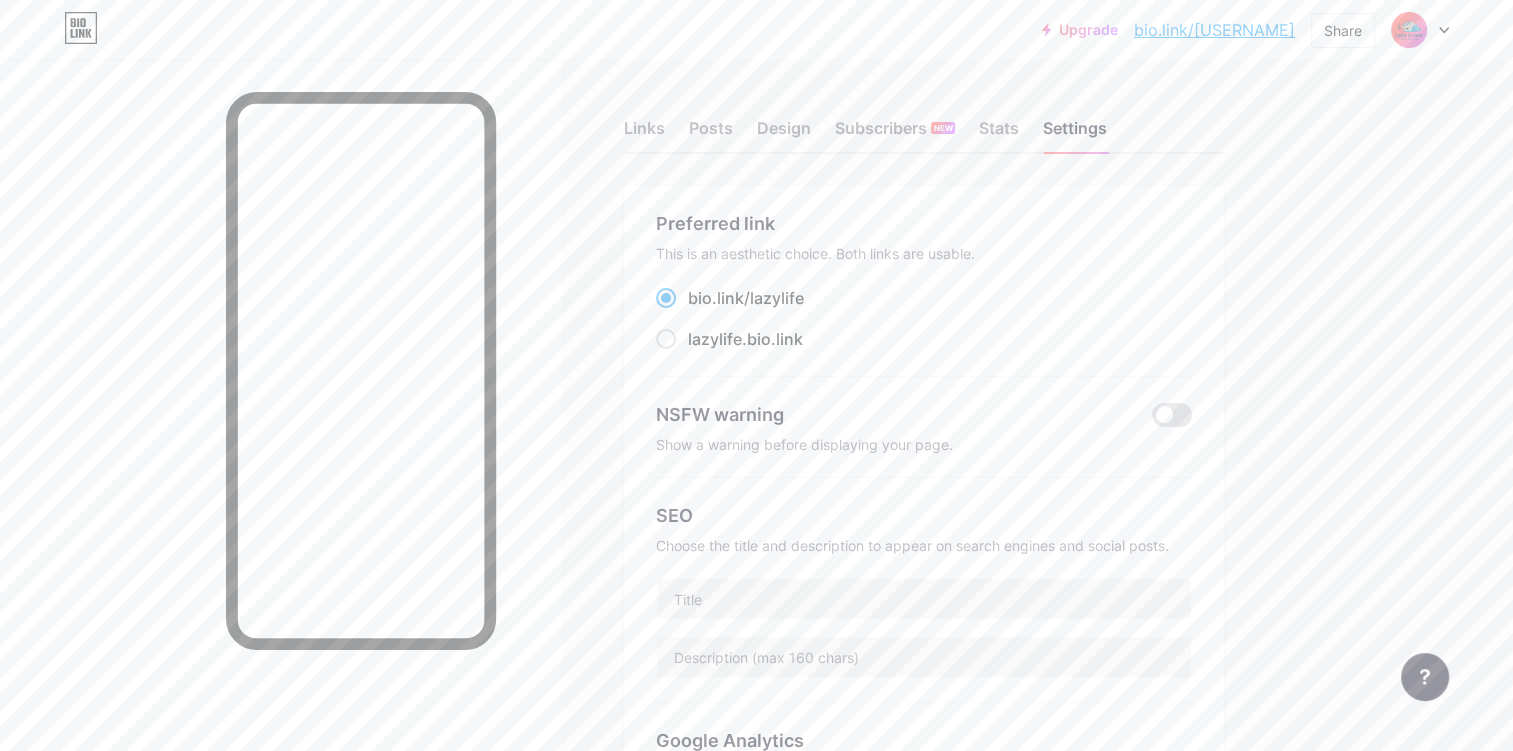 click on "Links
Posts
Design
Subscribers
NEW
Stats
Settings" at bounding box center (924, 119) 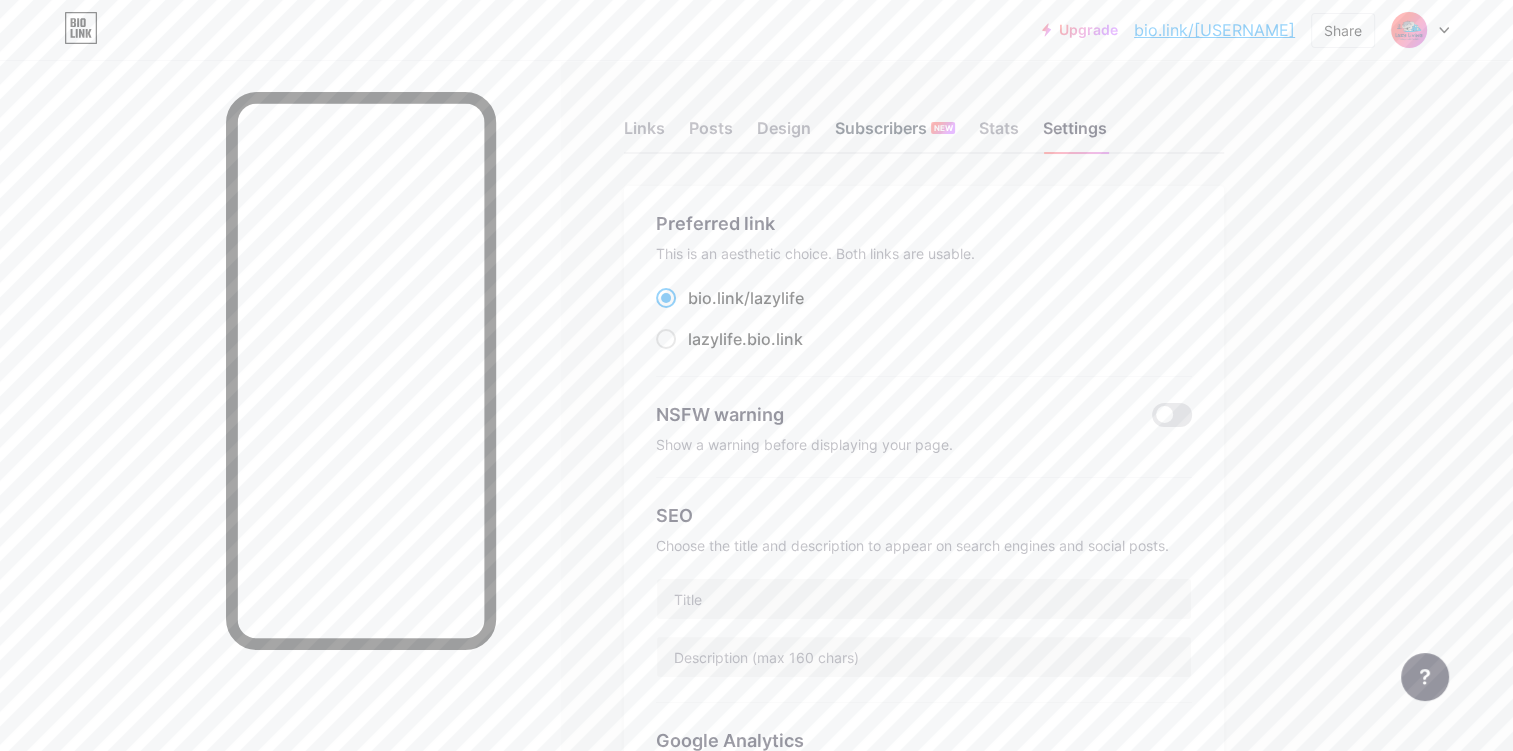 click on "Subscribers
NEW" at bounding box center (895, 134) 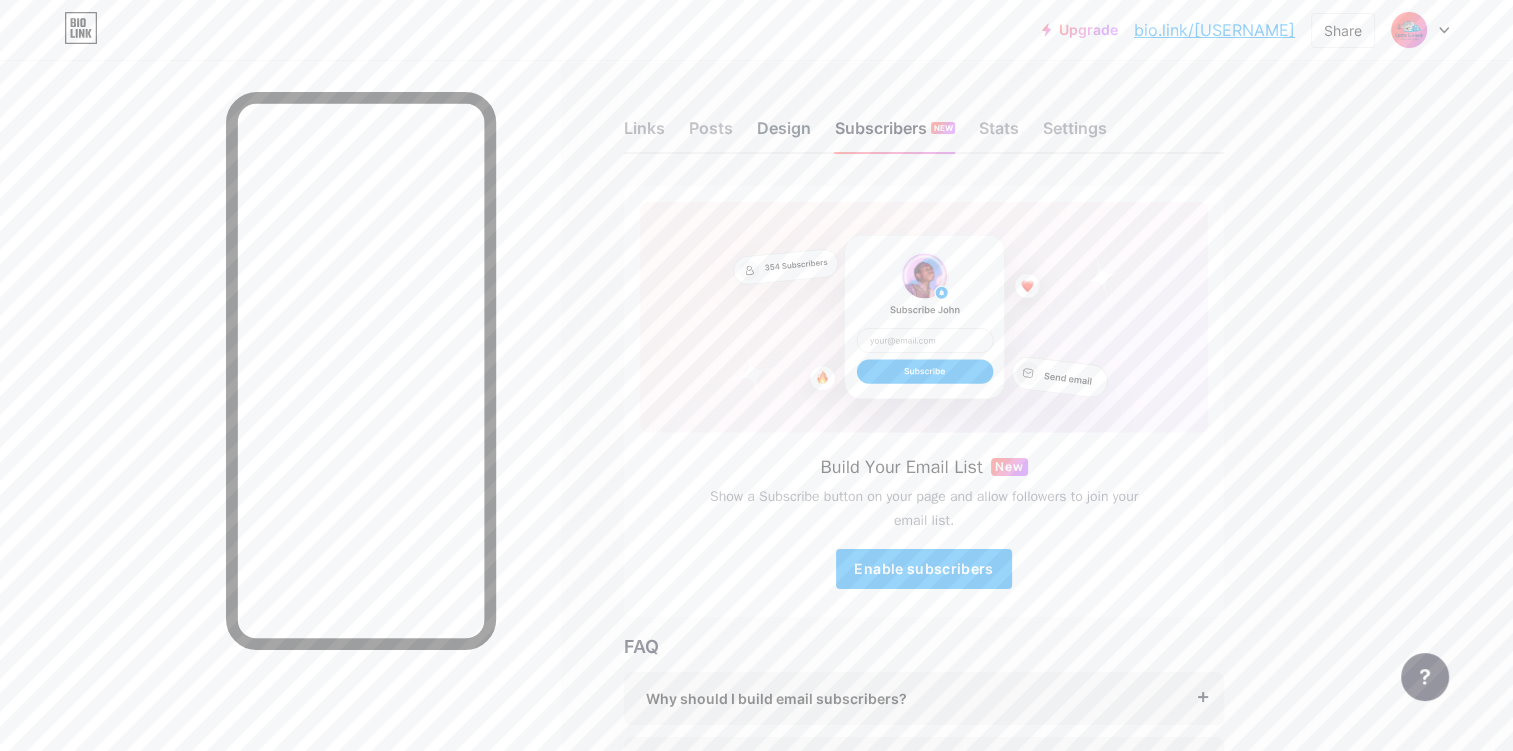 click on "Design" at bounding box center [784, 134] 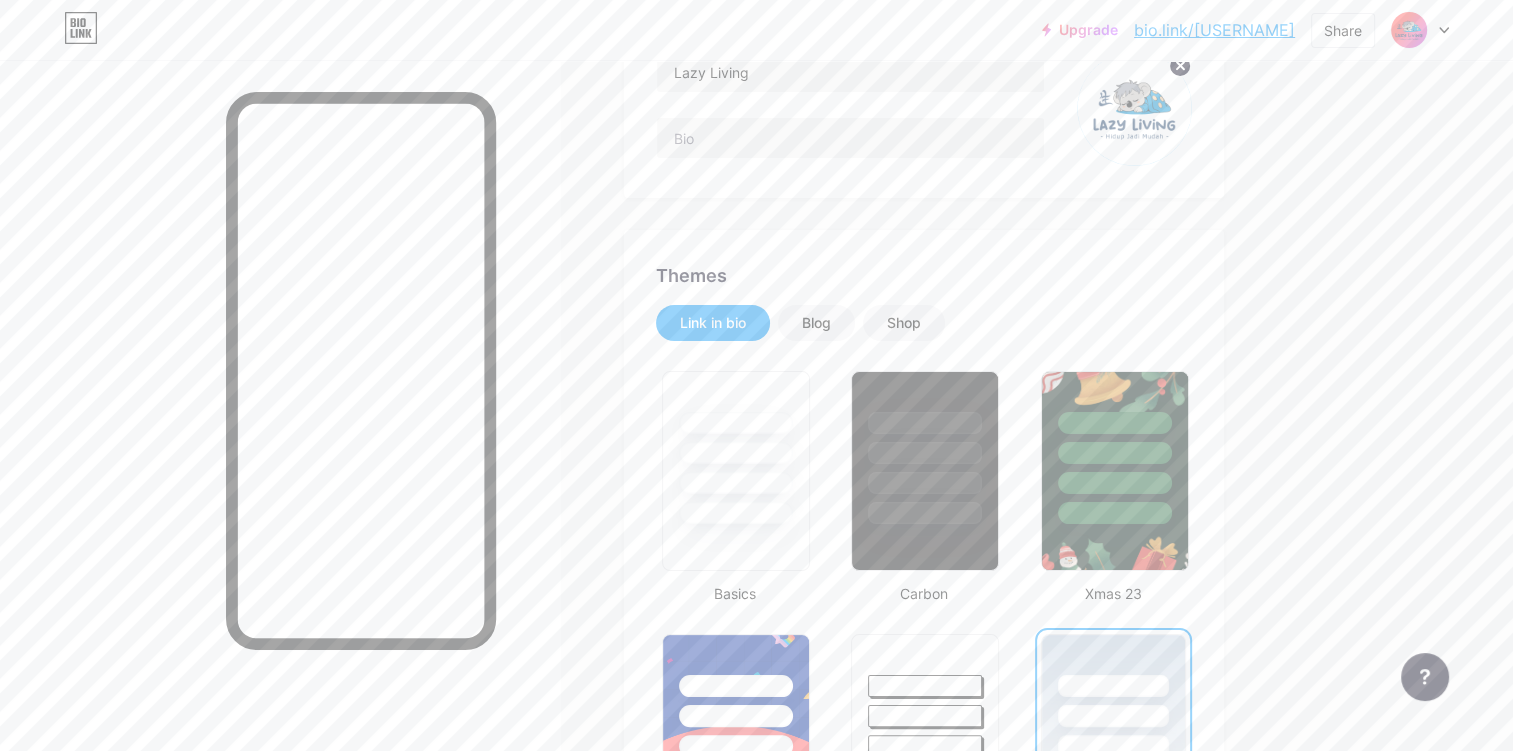 scroll, scrollTop: 300, scrollLeft: 0, axis: vertical 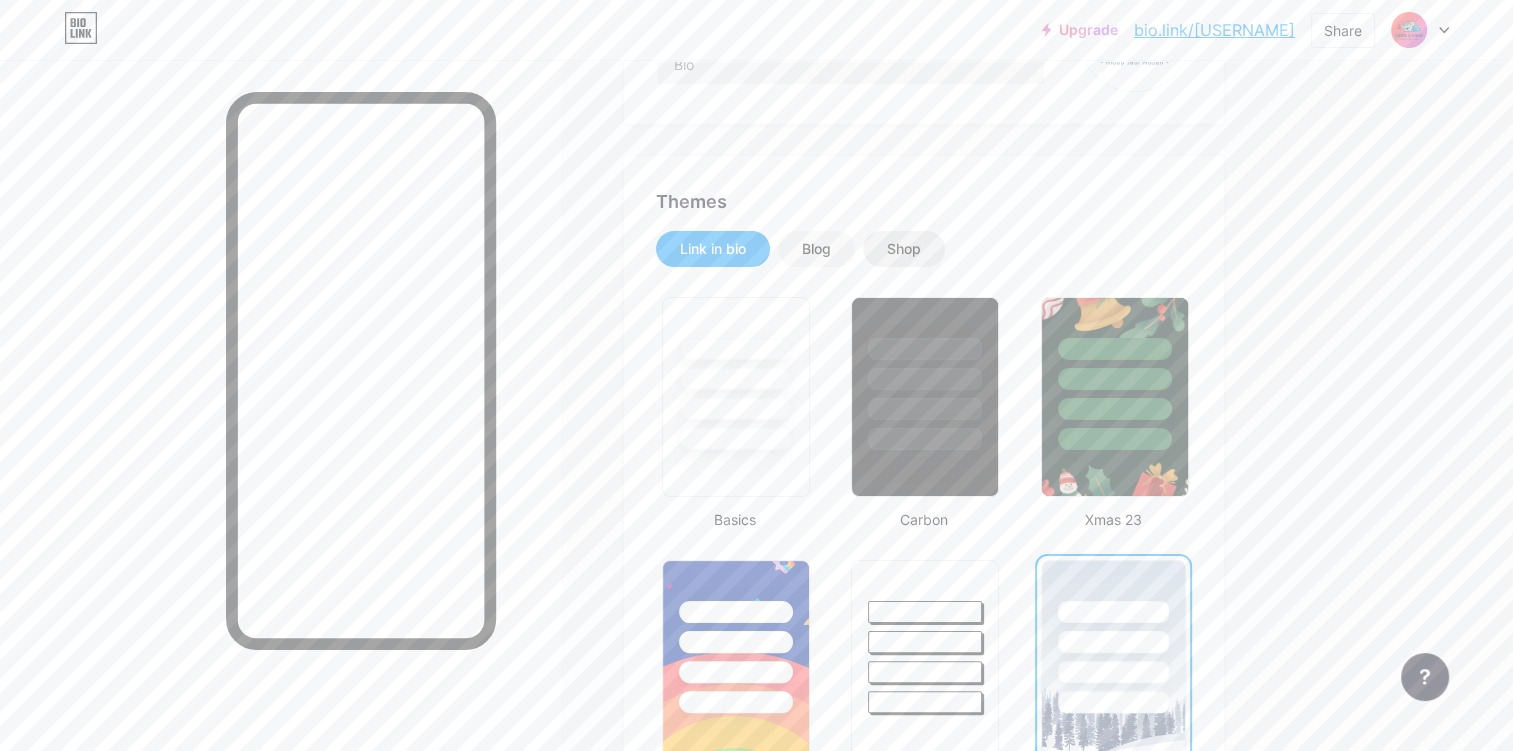 click on "Shop" at bounding box center (904, 249) 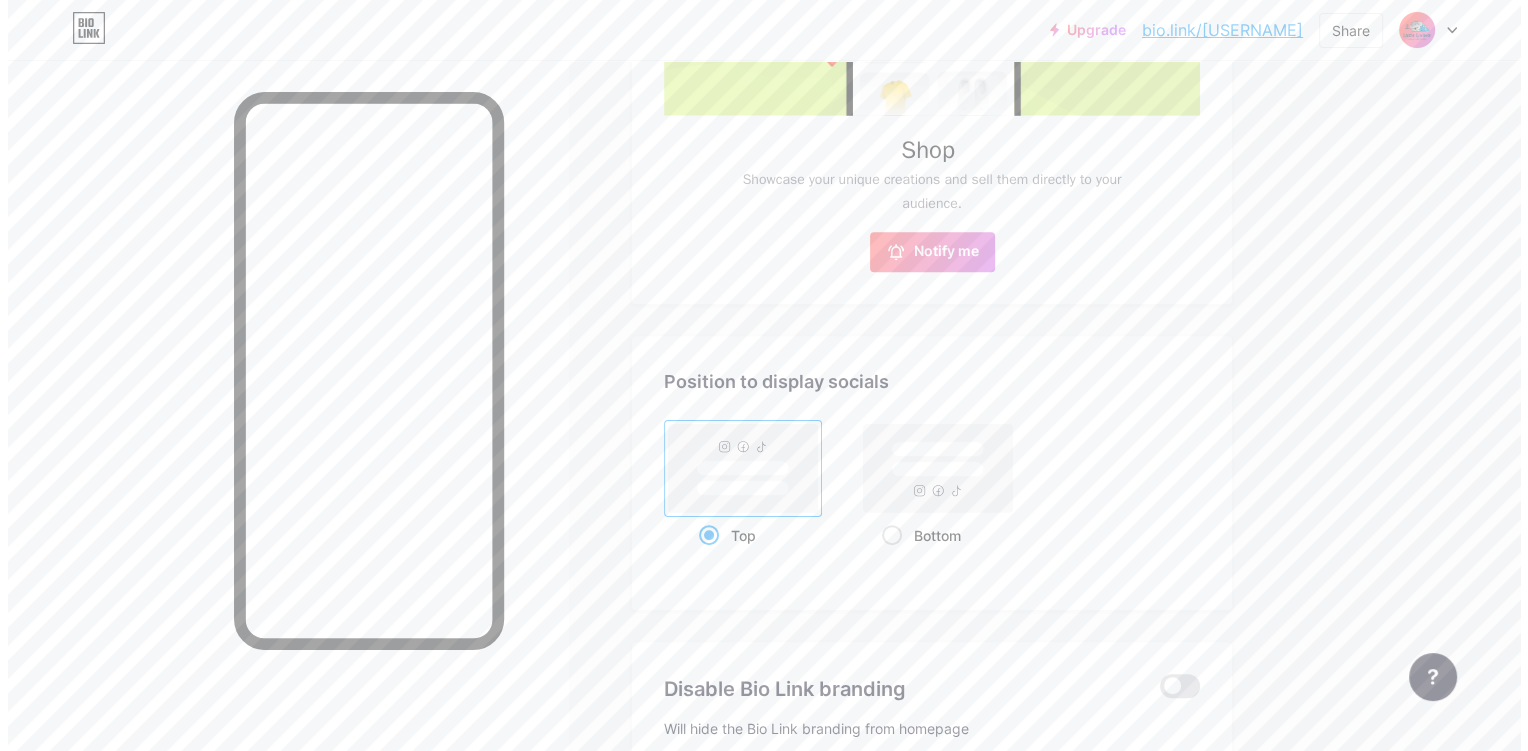 scroll, scrollTop: 1000, scrollLeft: 0, axis: vertical 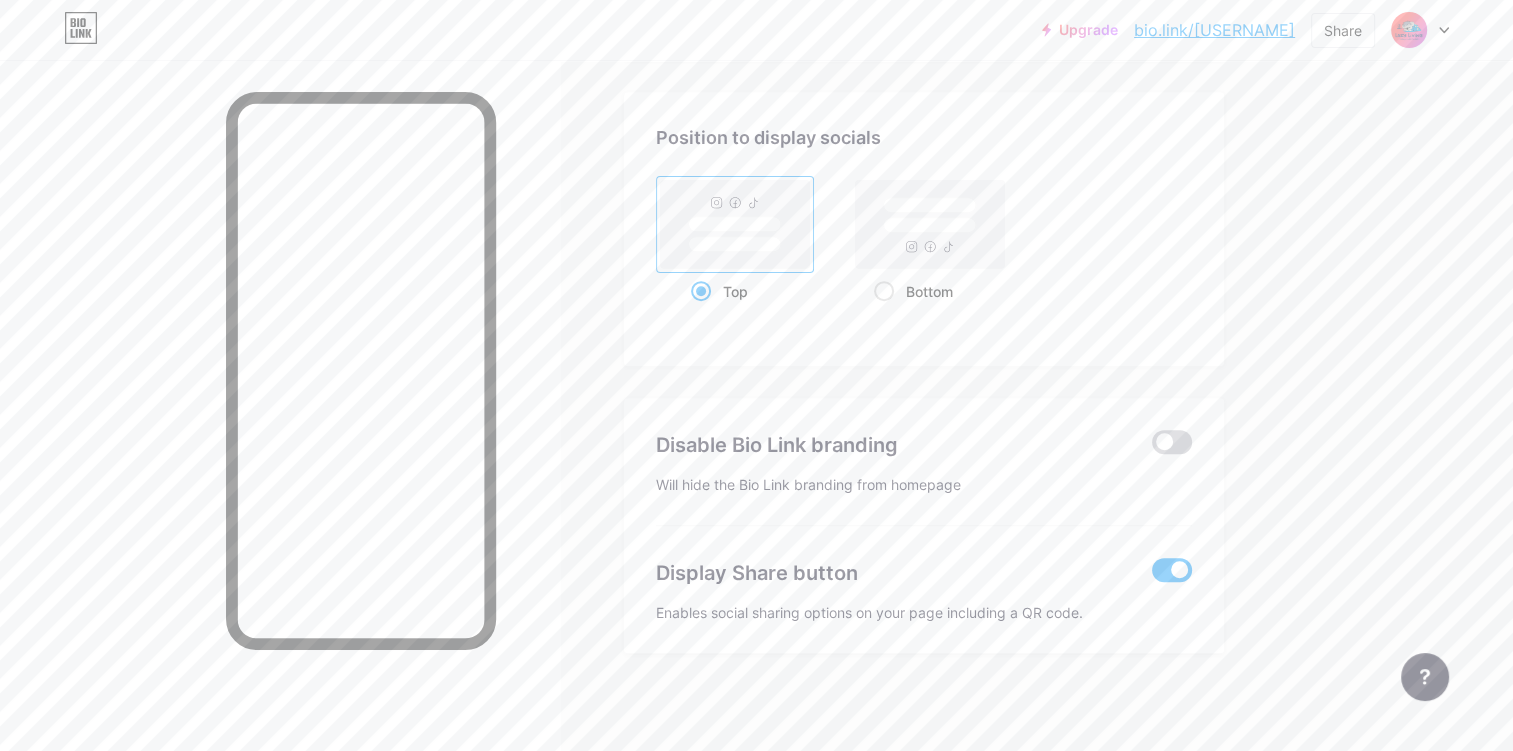 click at bounding box center [1172, 442] 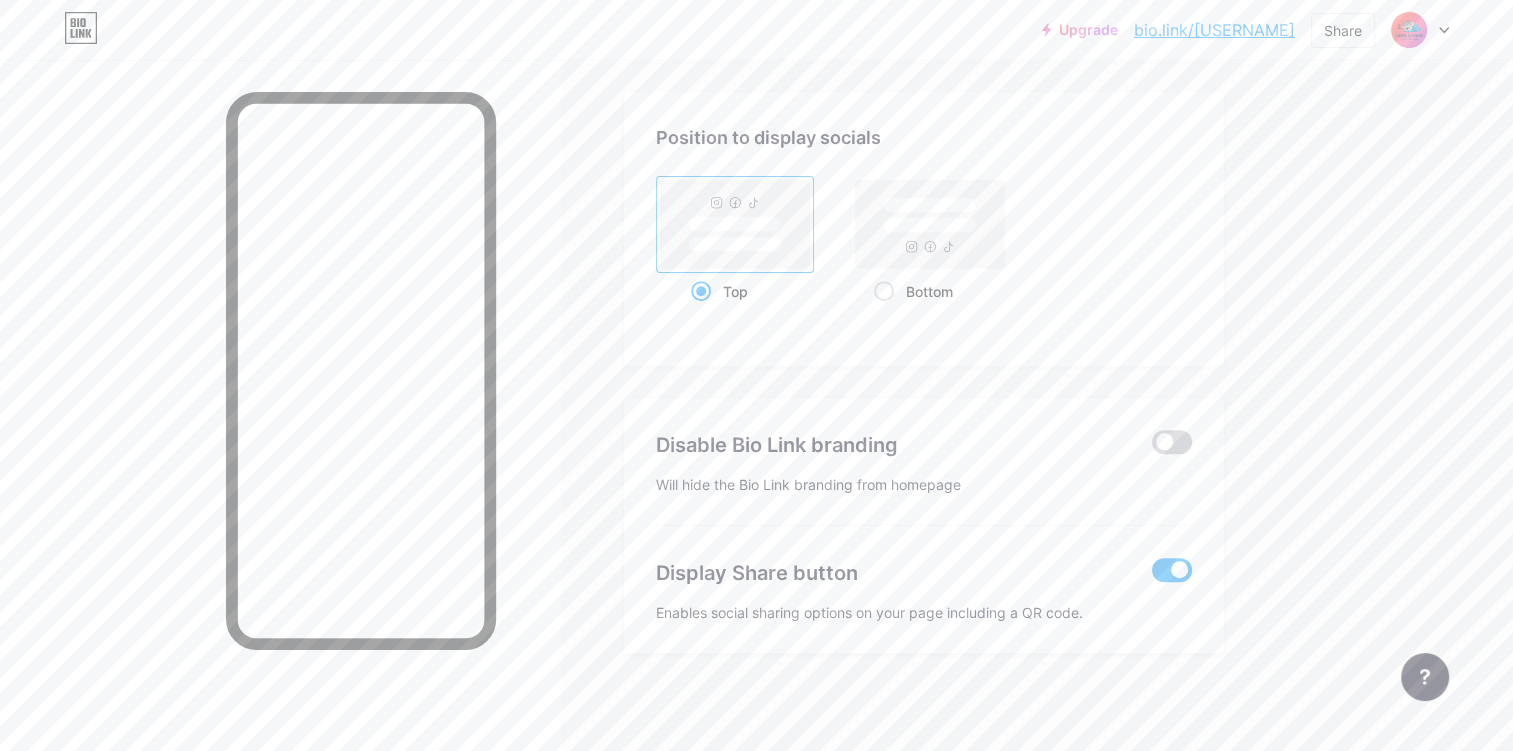 click at bounding box center [1152, 447] 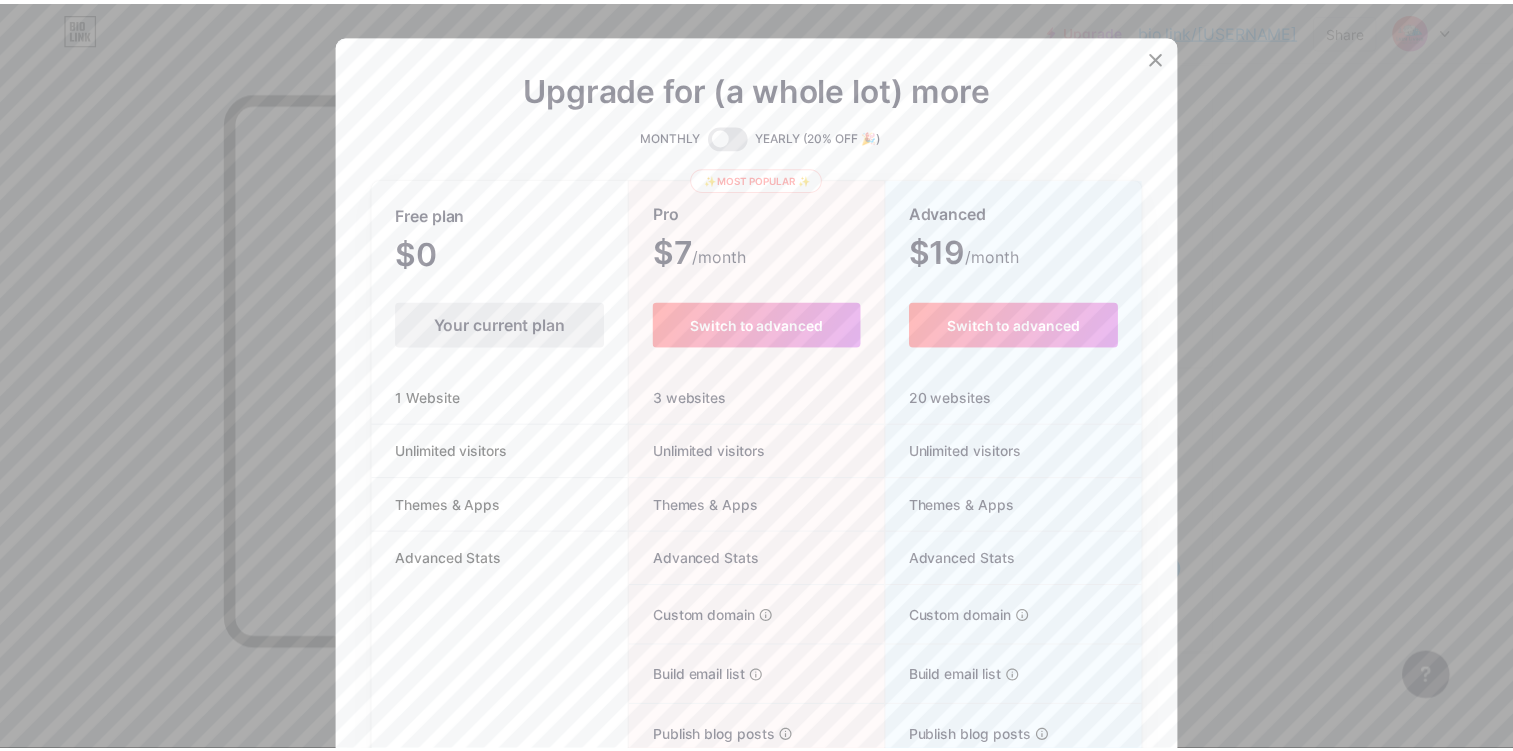 scroll, scrollTop: 0, scrollLeft: 0, axis: both 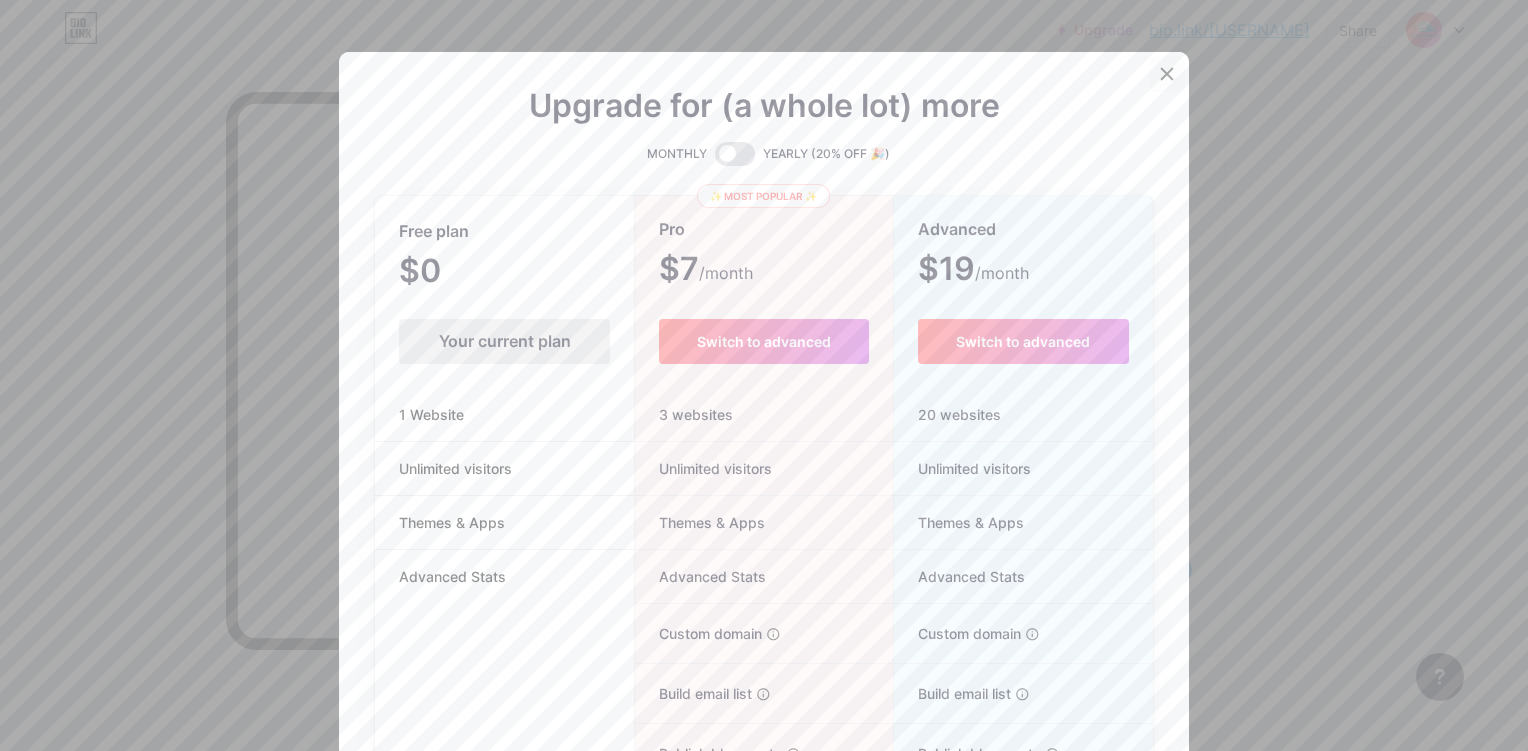 click at bounding box center (1167, 74) 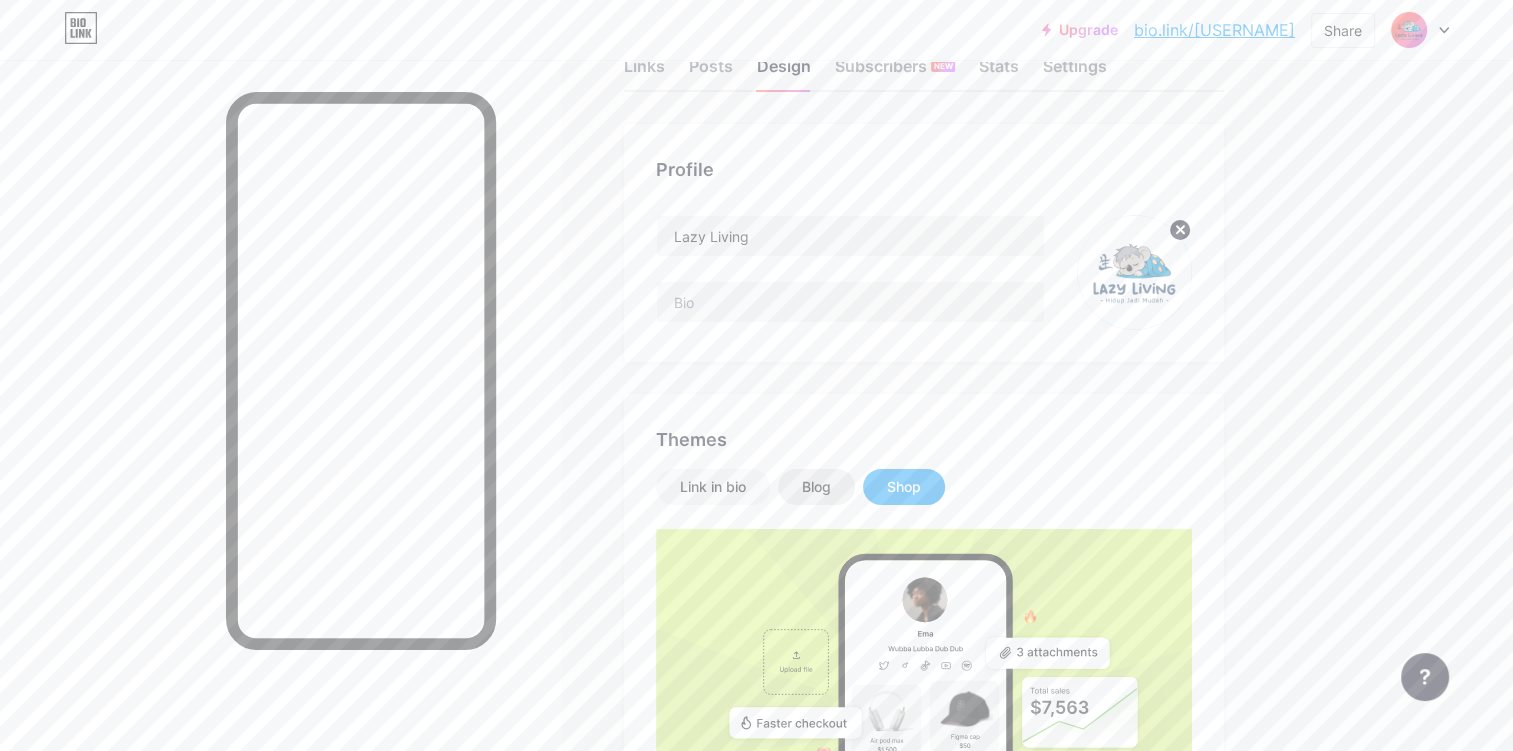 scroll, scrollTop: 0, scrollLeft: 0, axis: both 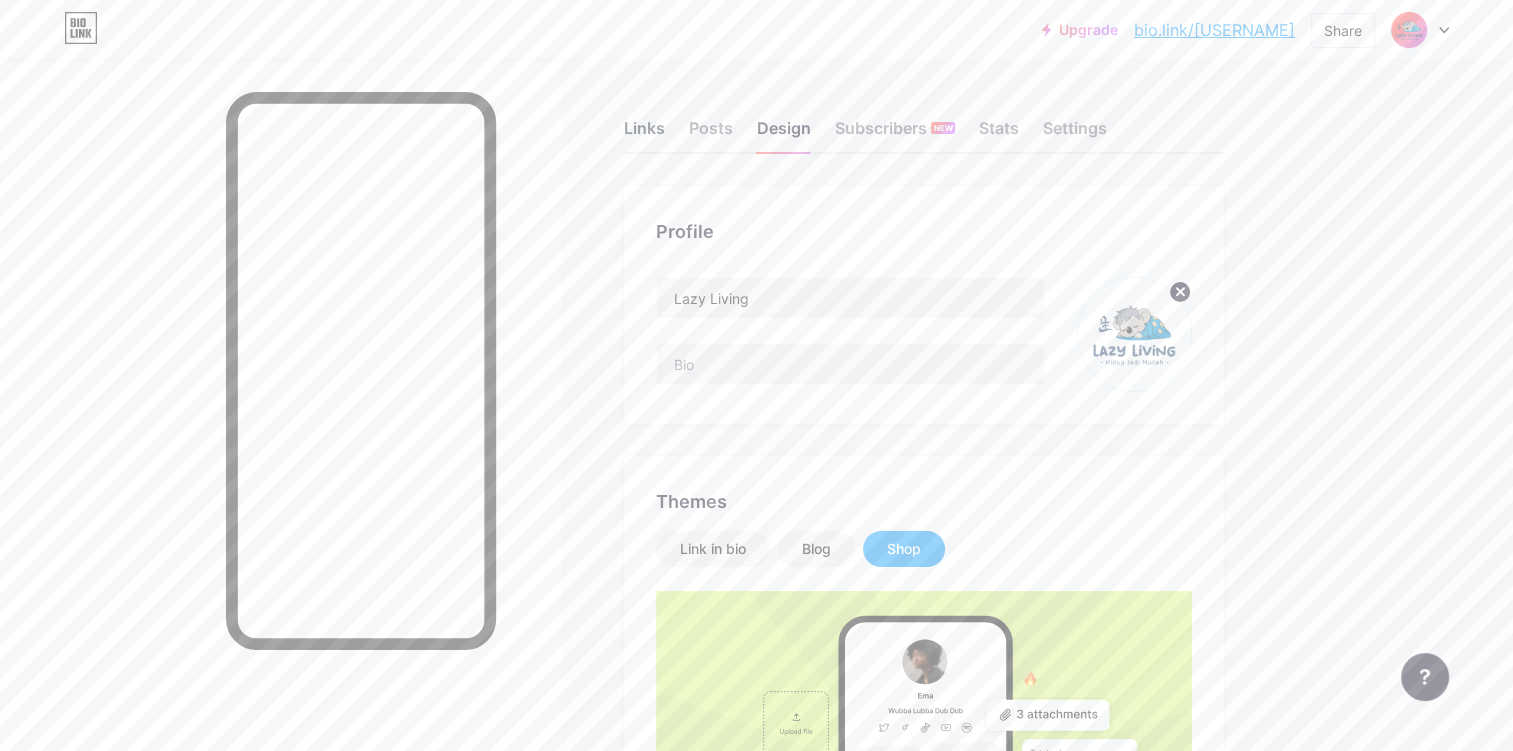 click on "Links" at bounding box center (644, 134) 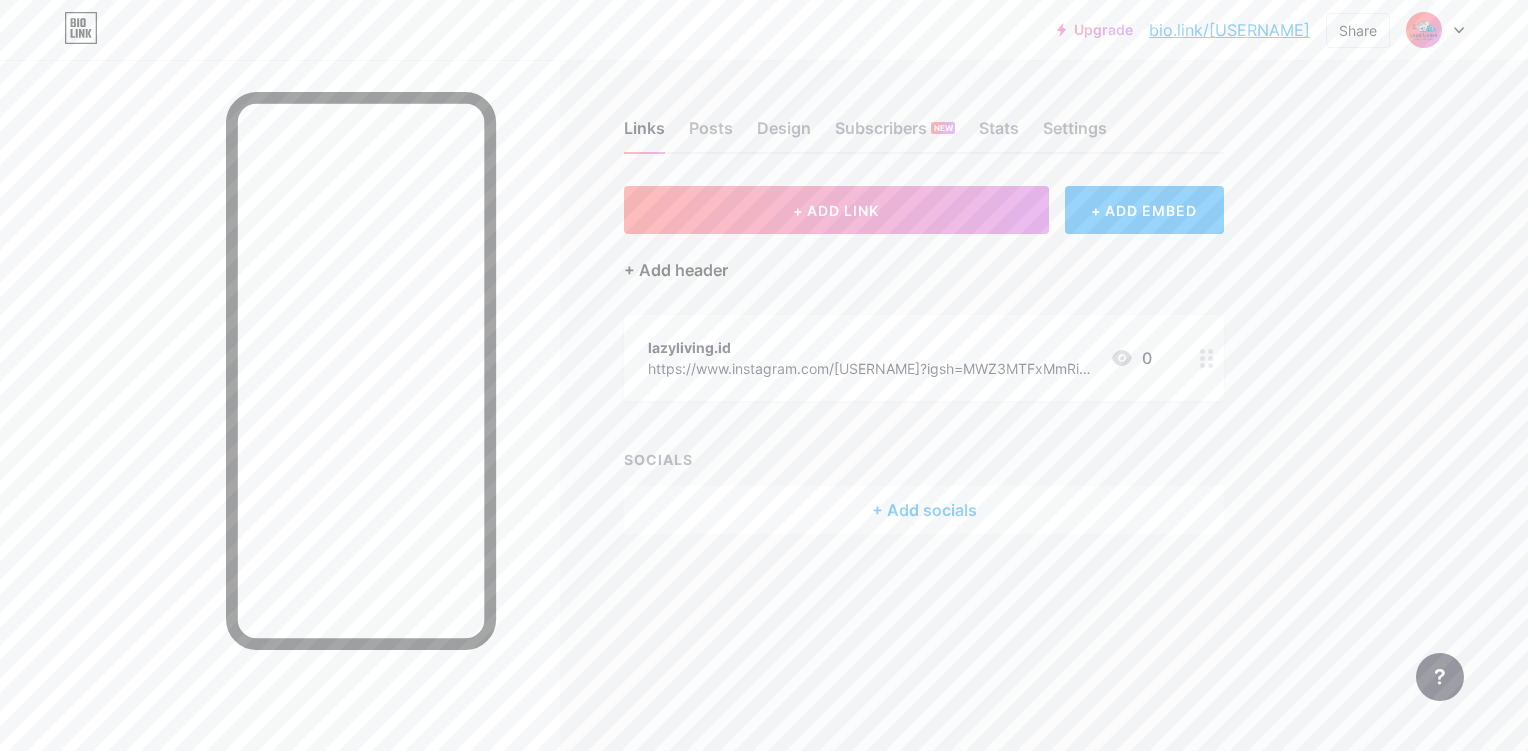 click on "+ Add header" at bounding box center (676, 270) 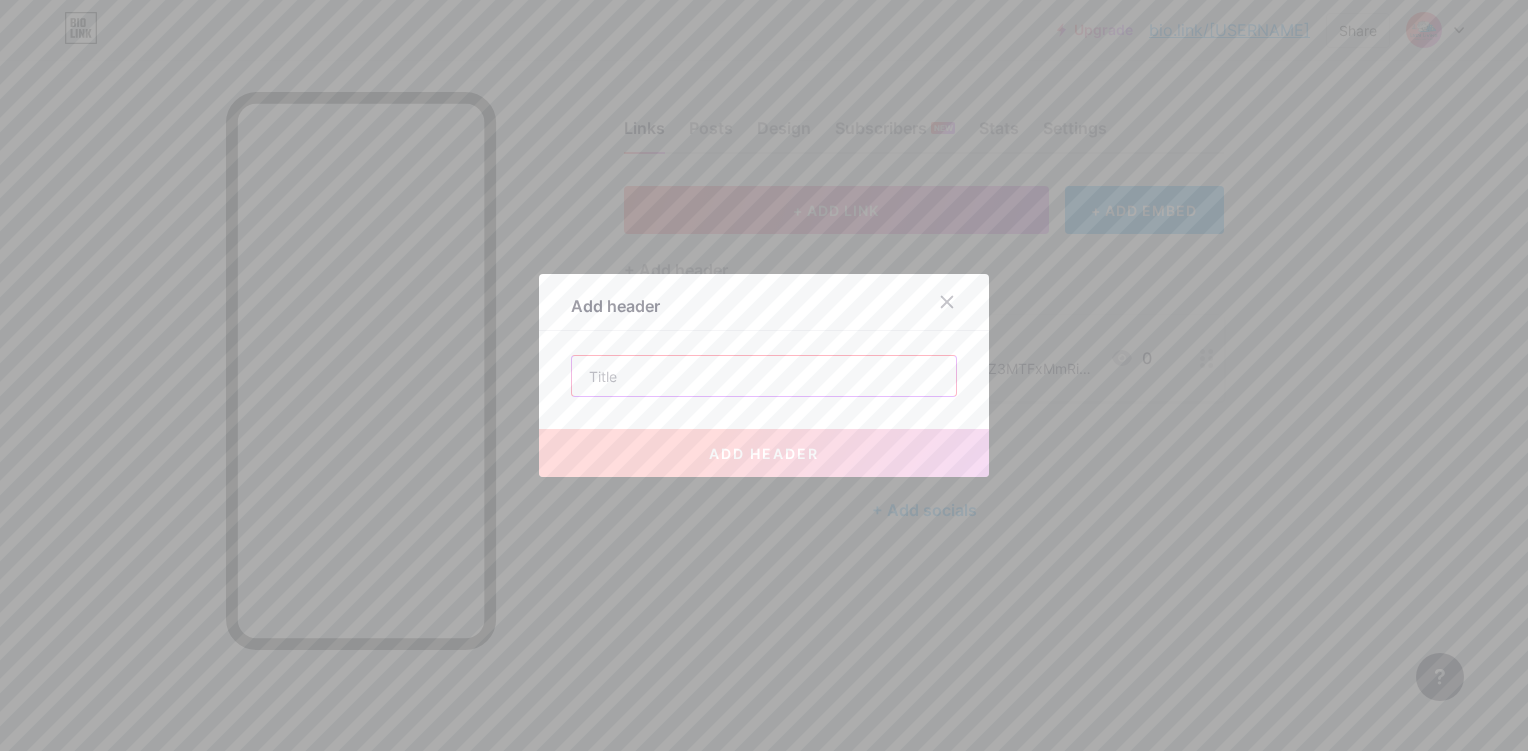 click at bounding box center (764, 376) 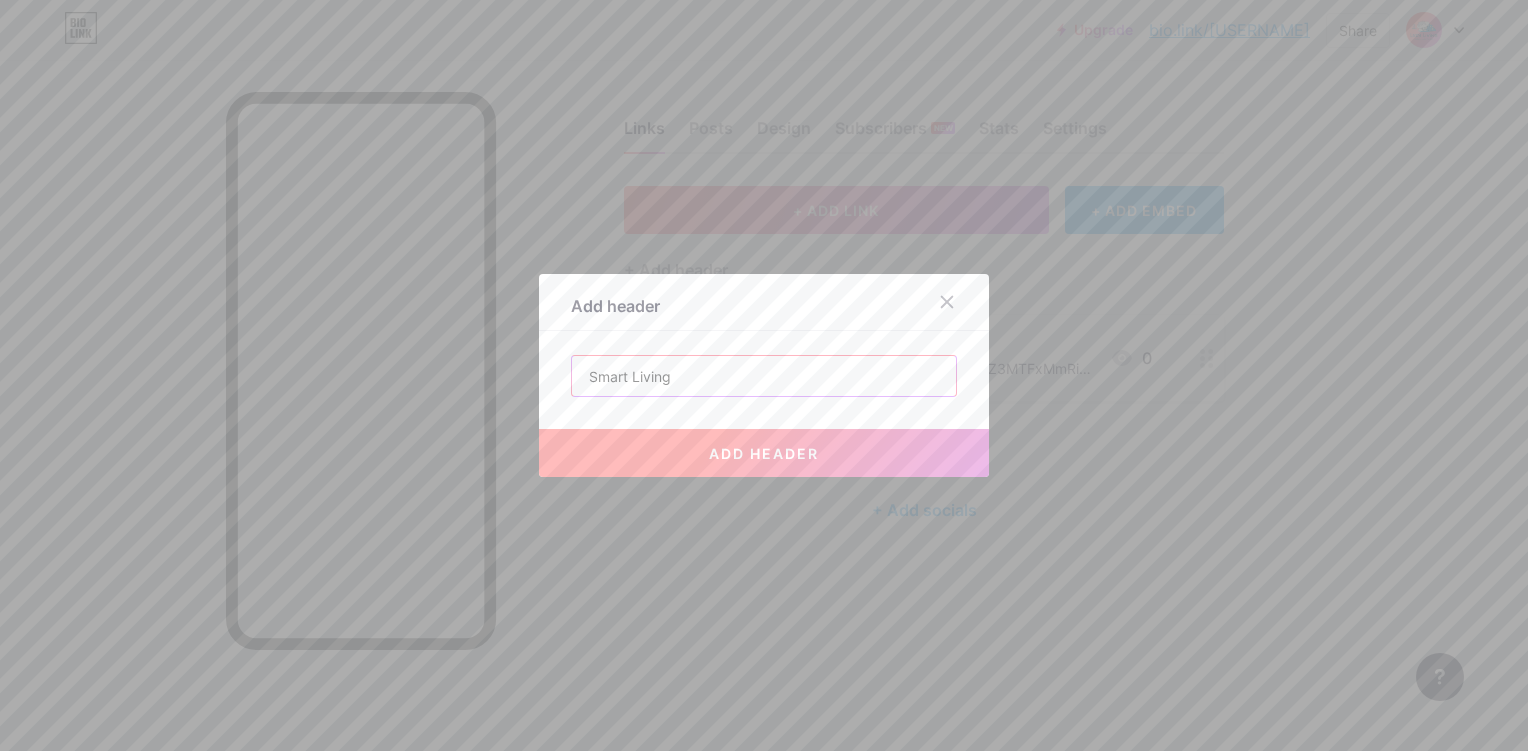type on "Smart Living" 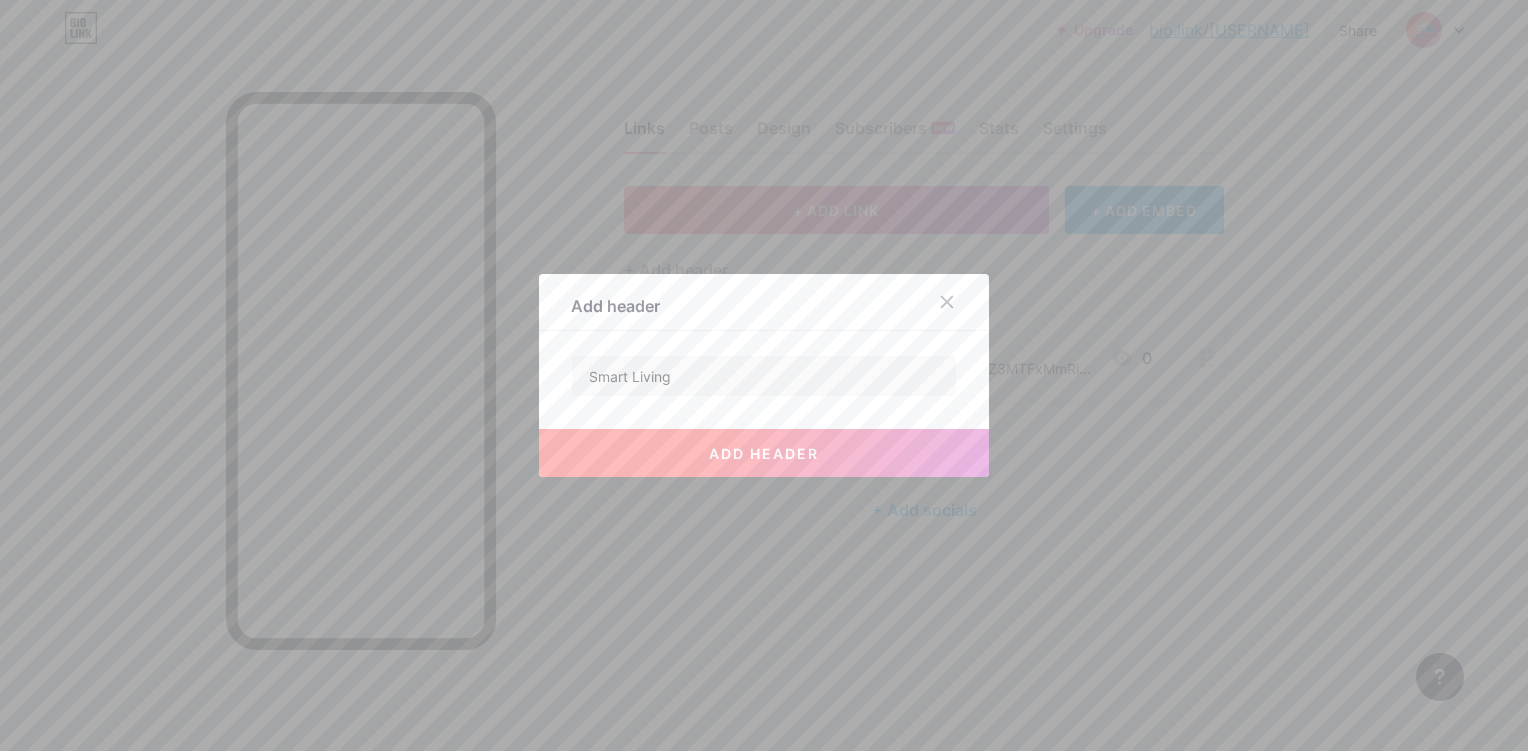 click on "add header" at bounding box center (764, 453) 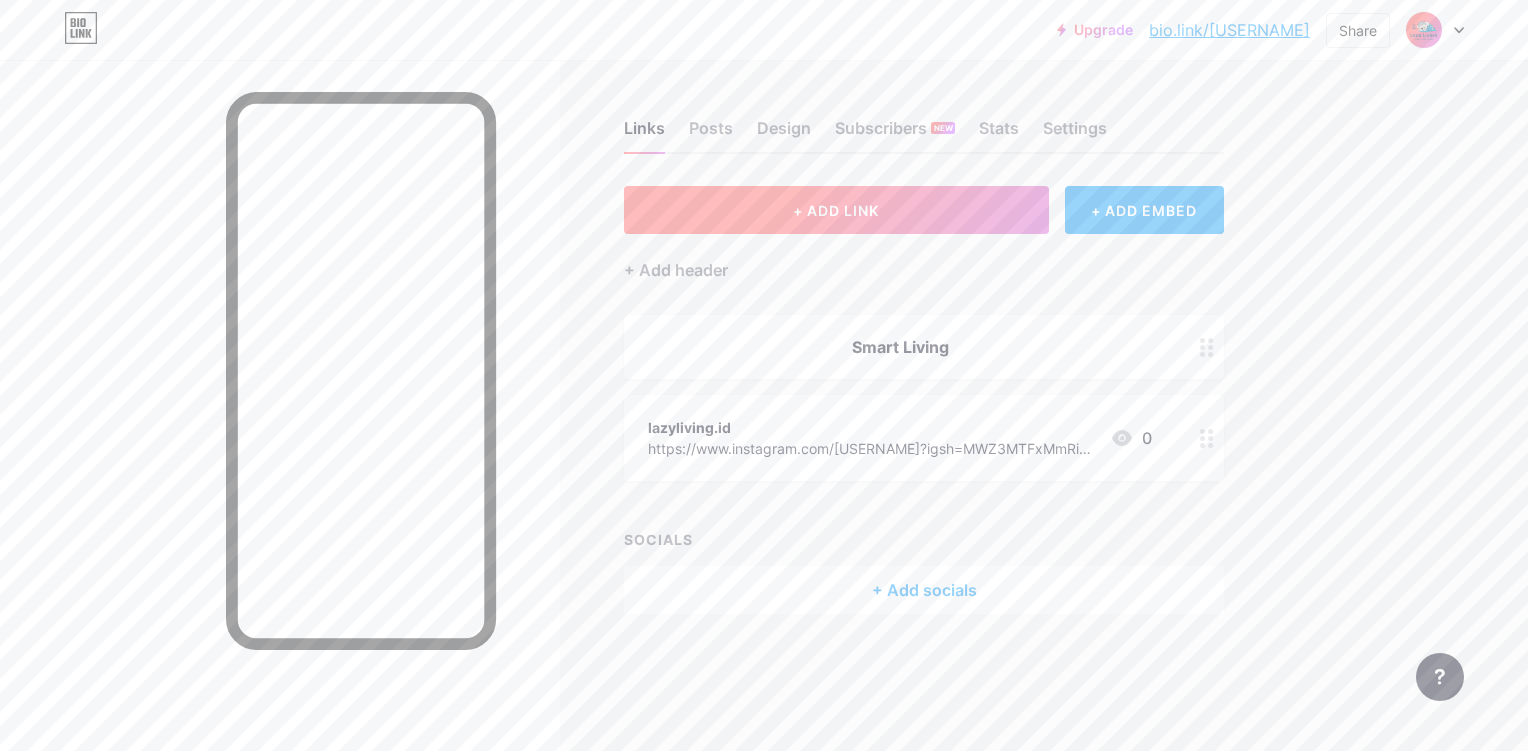 click on "+ ADD LINK" at bounding box center (836, 210) 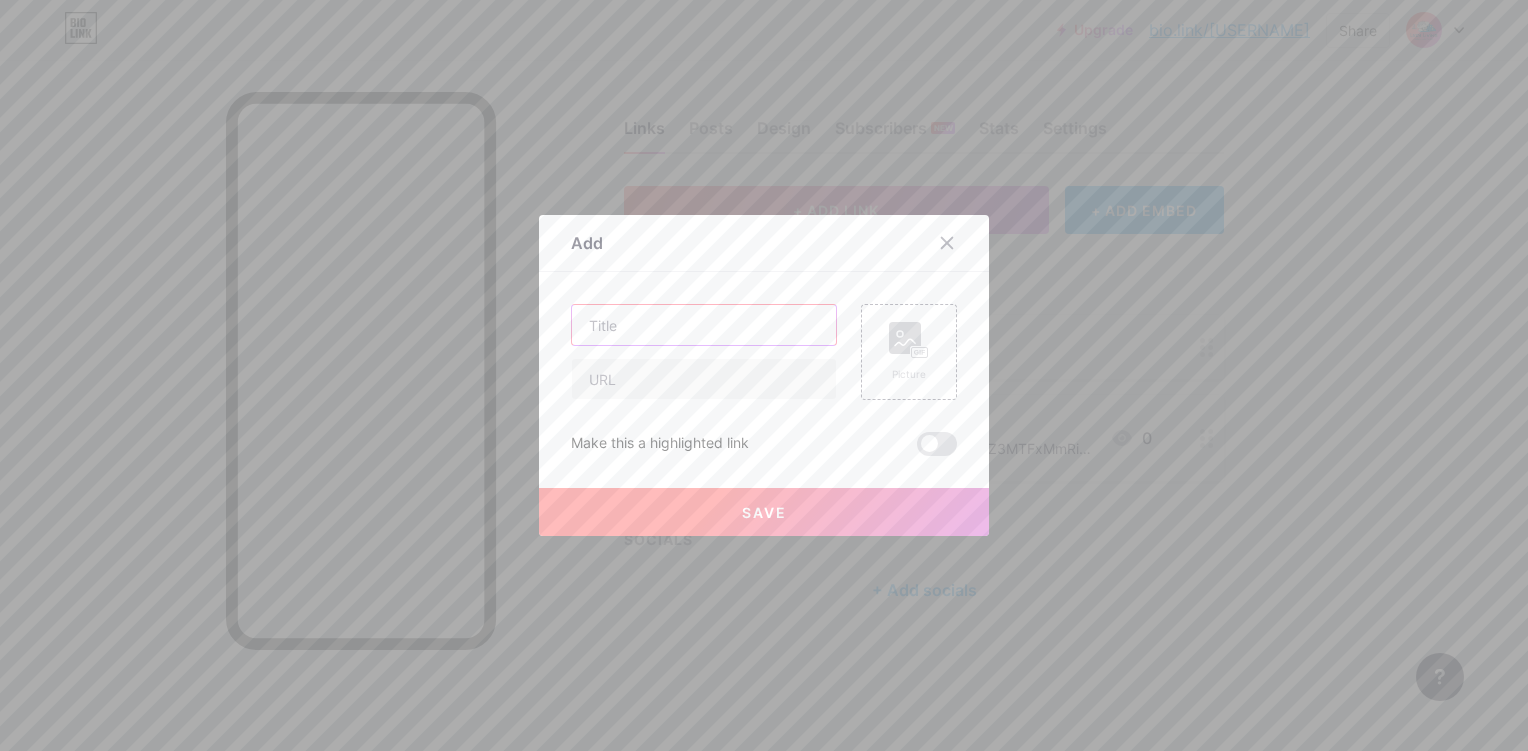 click at bounding box center (704, 325) 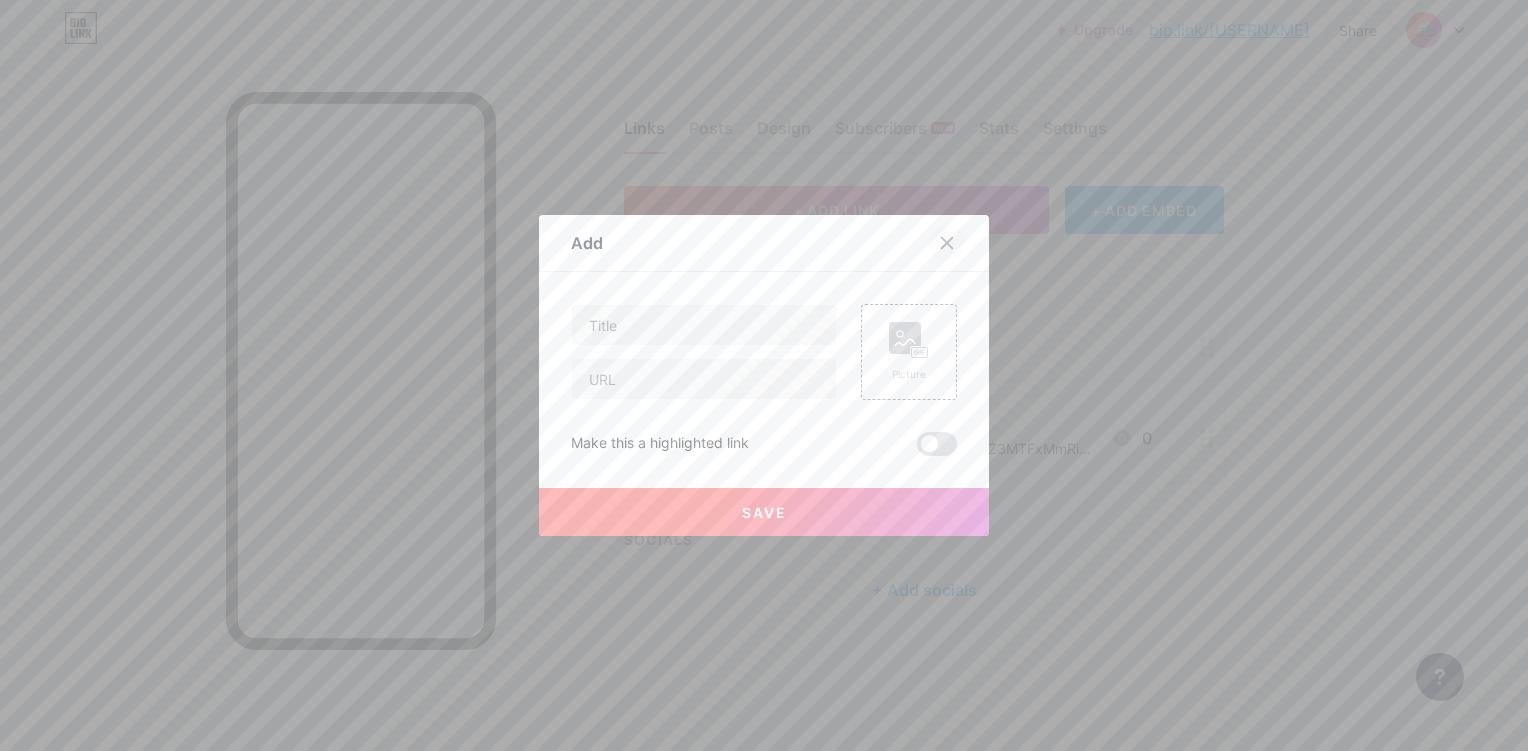 click 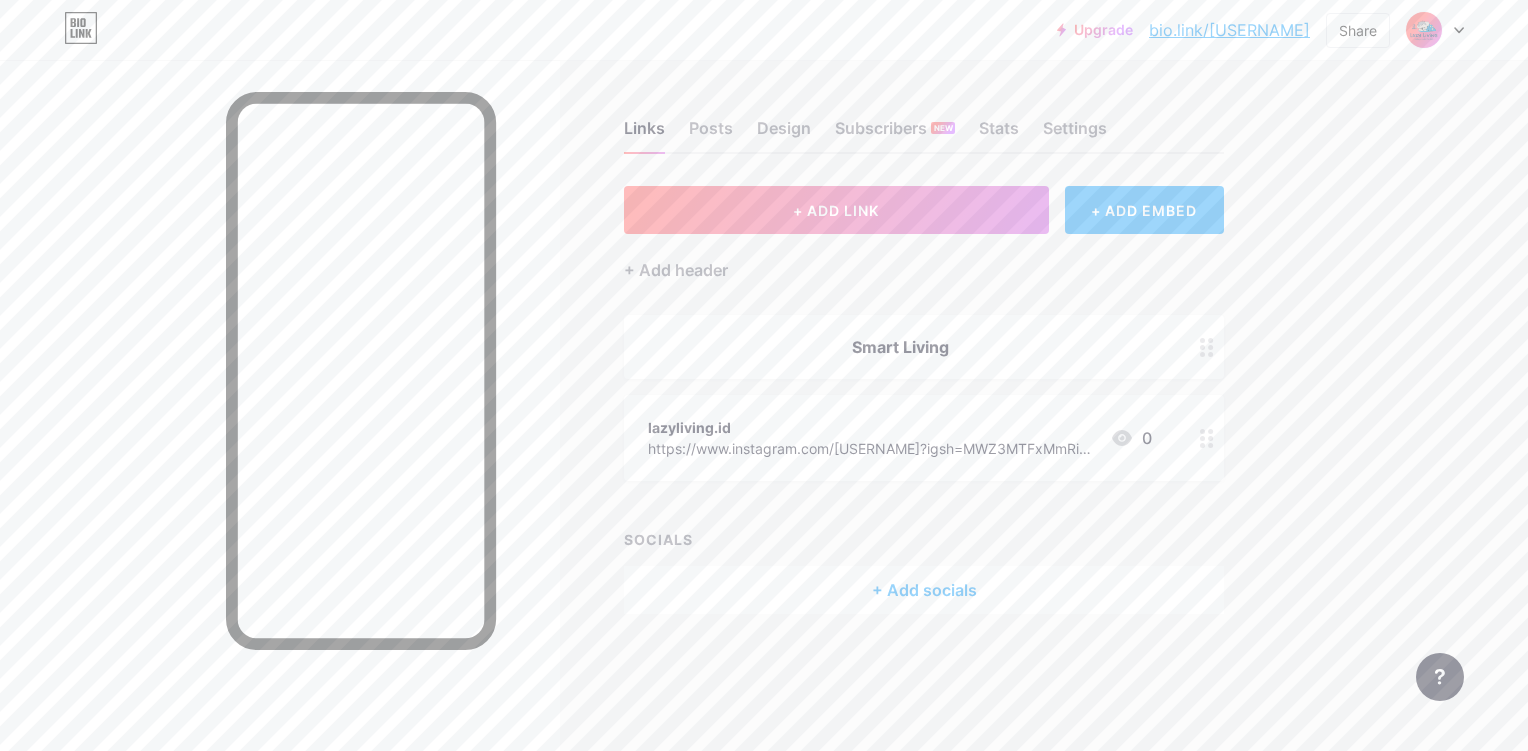 click on "+ ADD EMBED" at bounding box center (1144, 210) 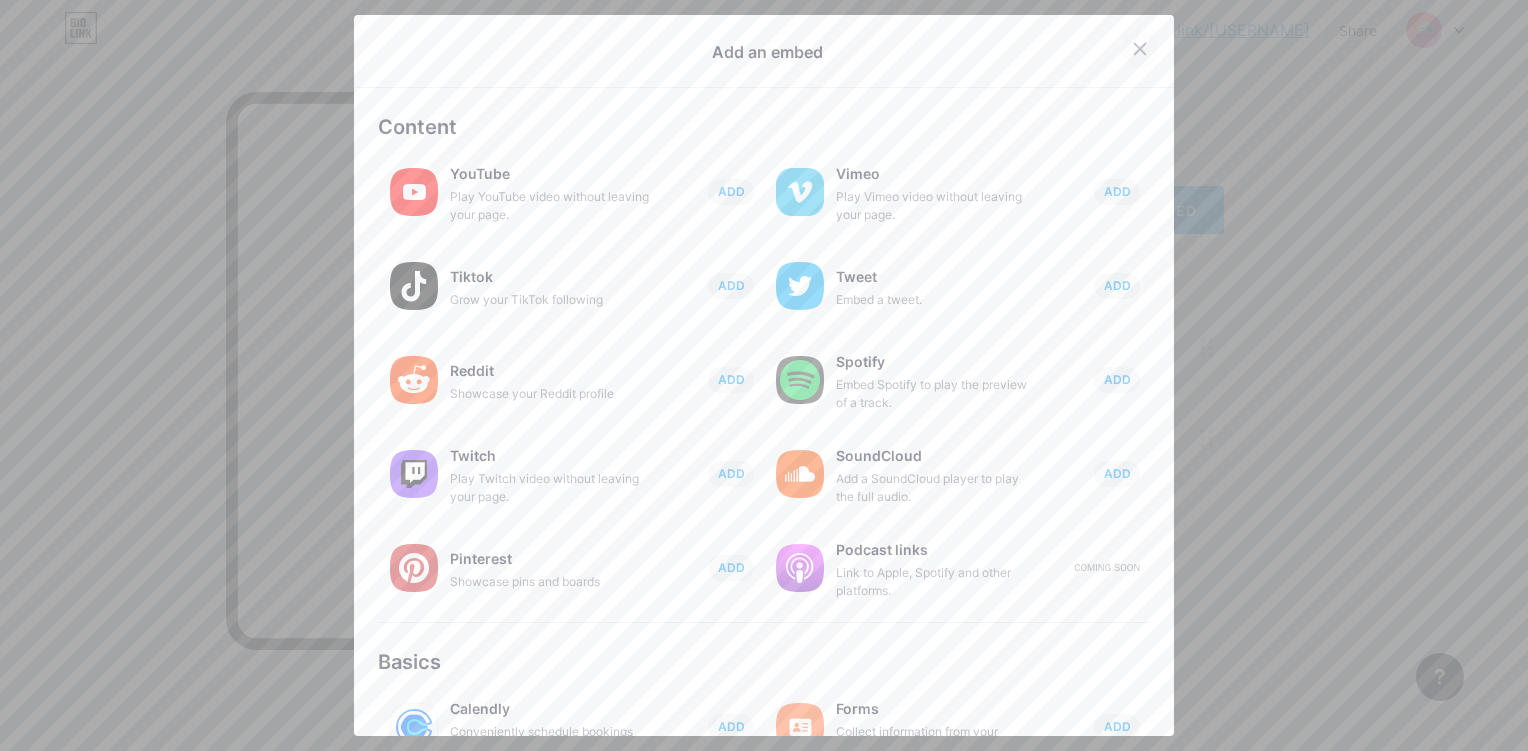 click 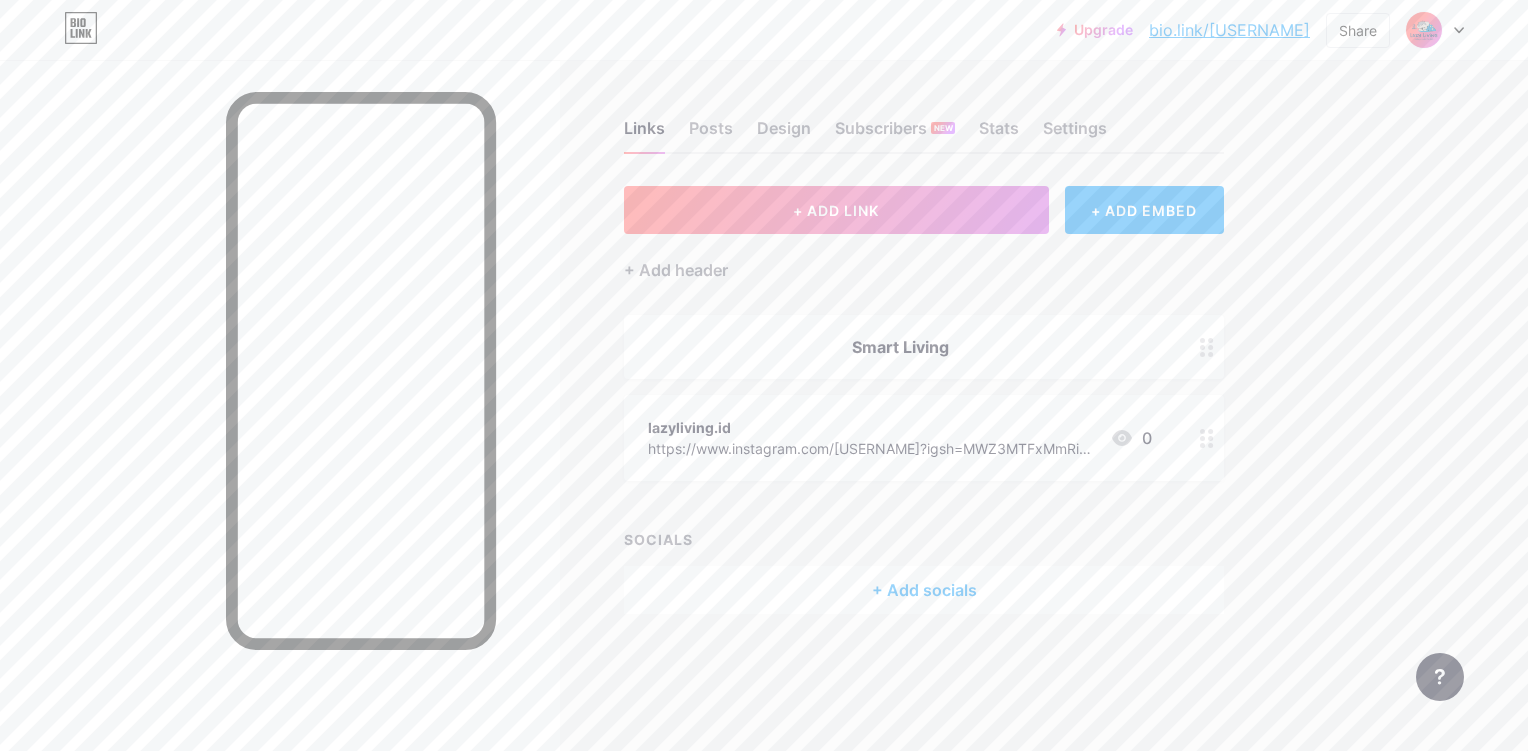 click 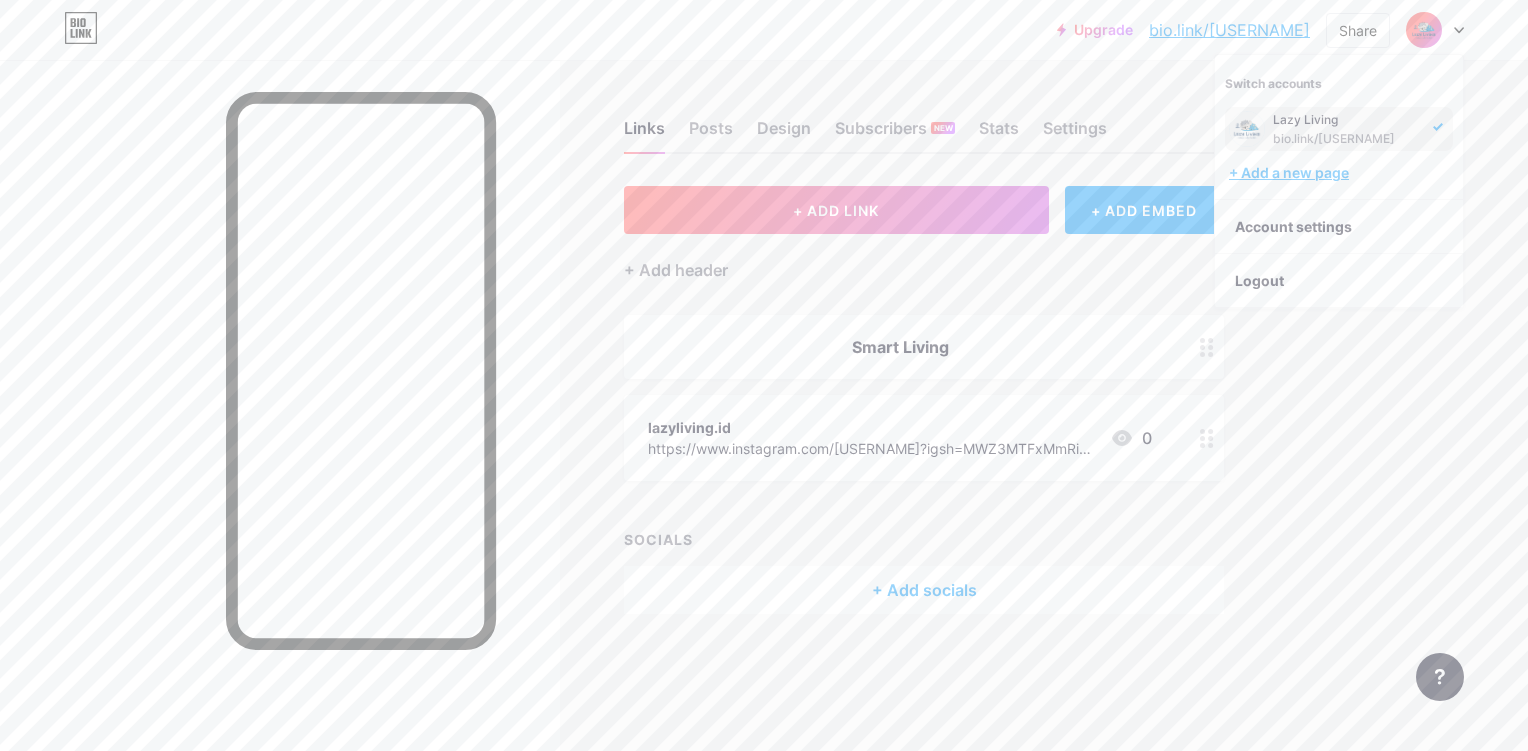 click on "+ Add a new page" at bounding box center (1341, 173) 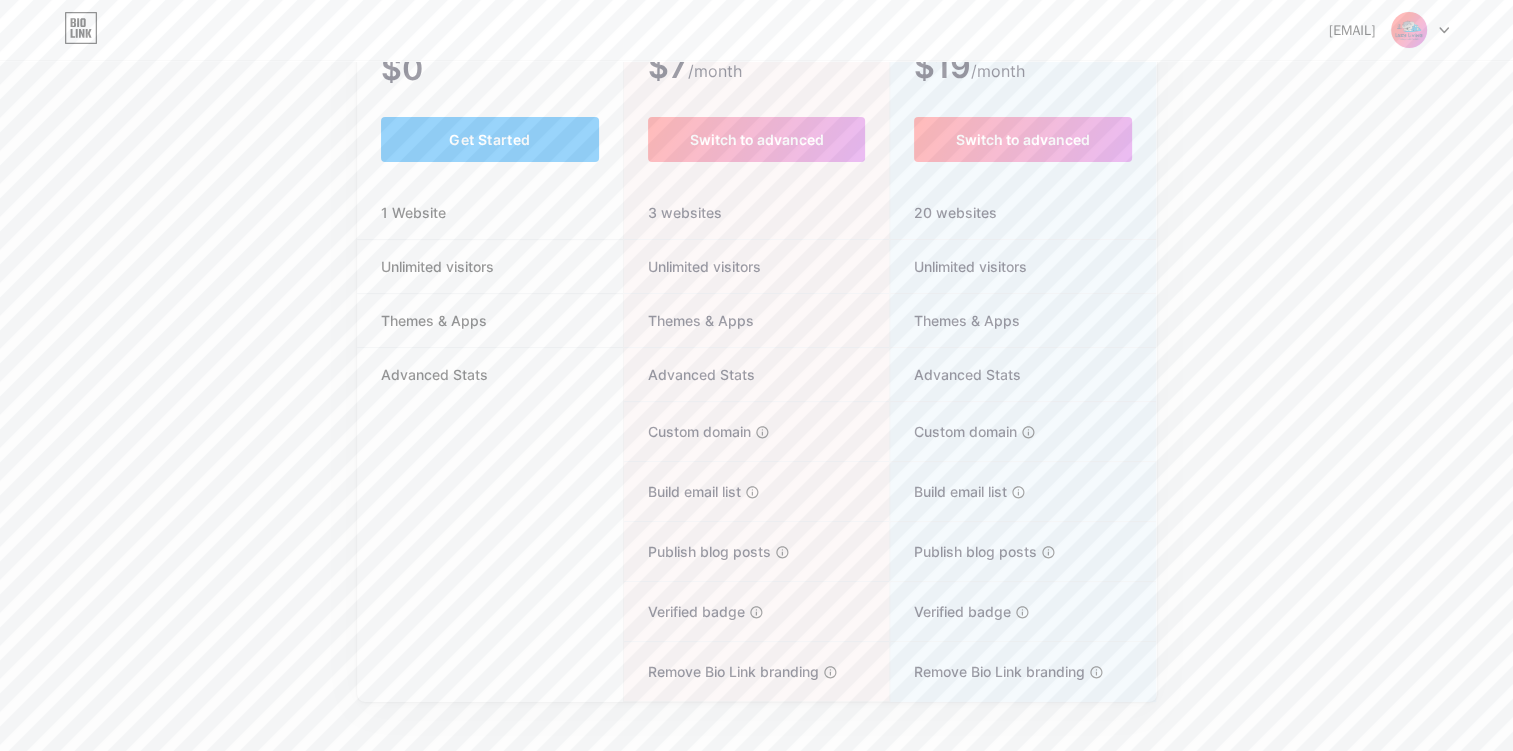 scroll, scrollTop: 0, scrollLeft: 0, axis: both 